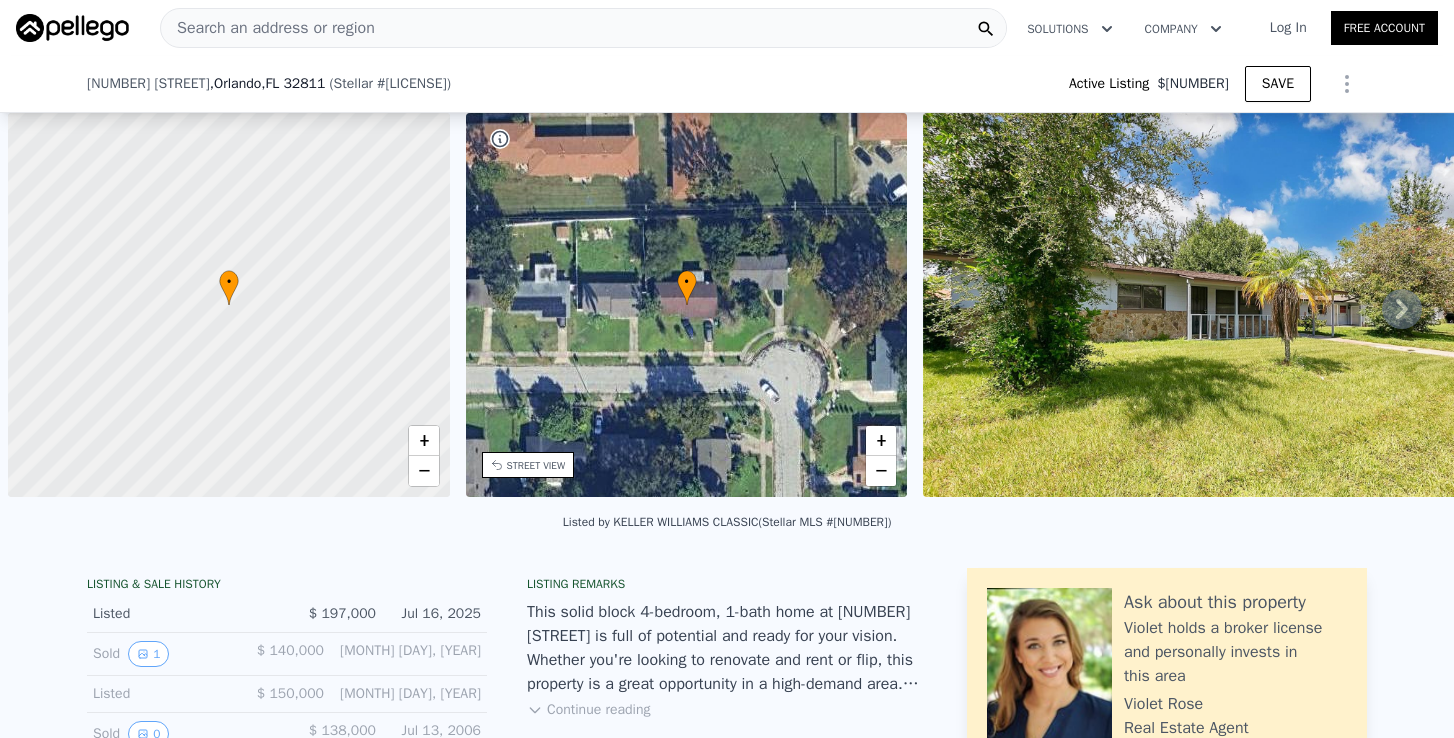select on "30" 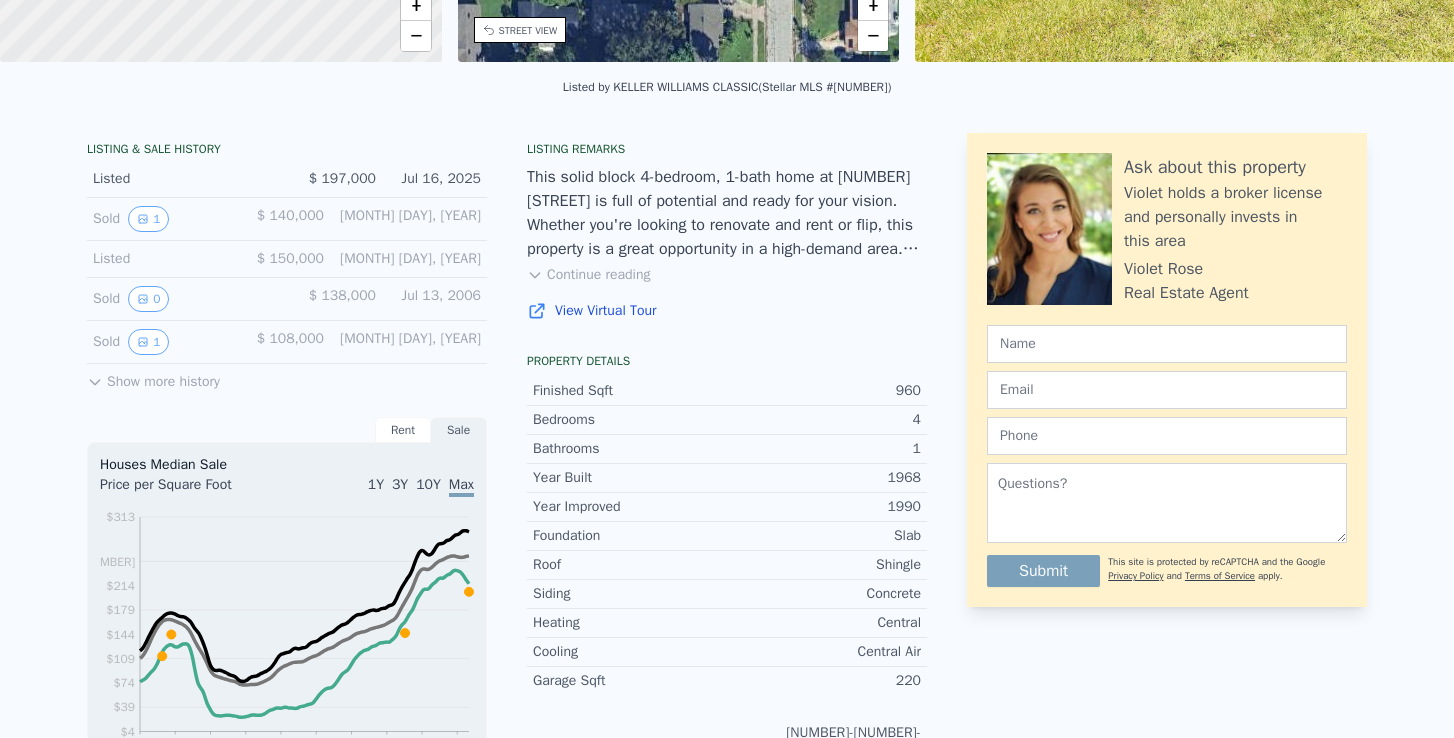 scroll, scrollTop: 0, scrollLeft: 0, axis: both 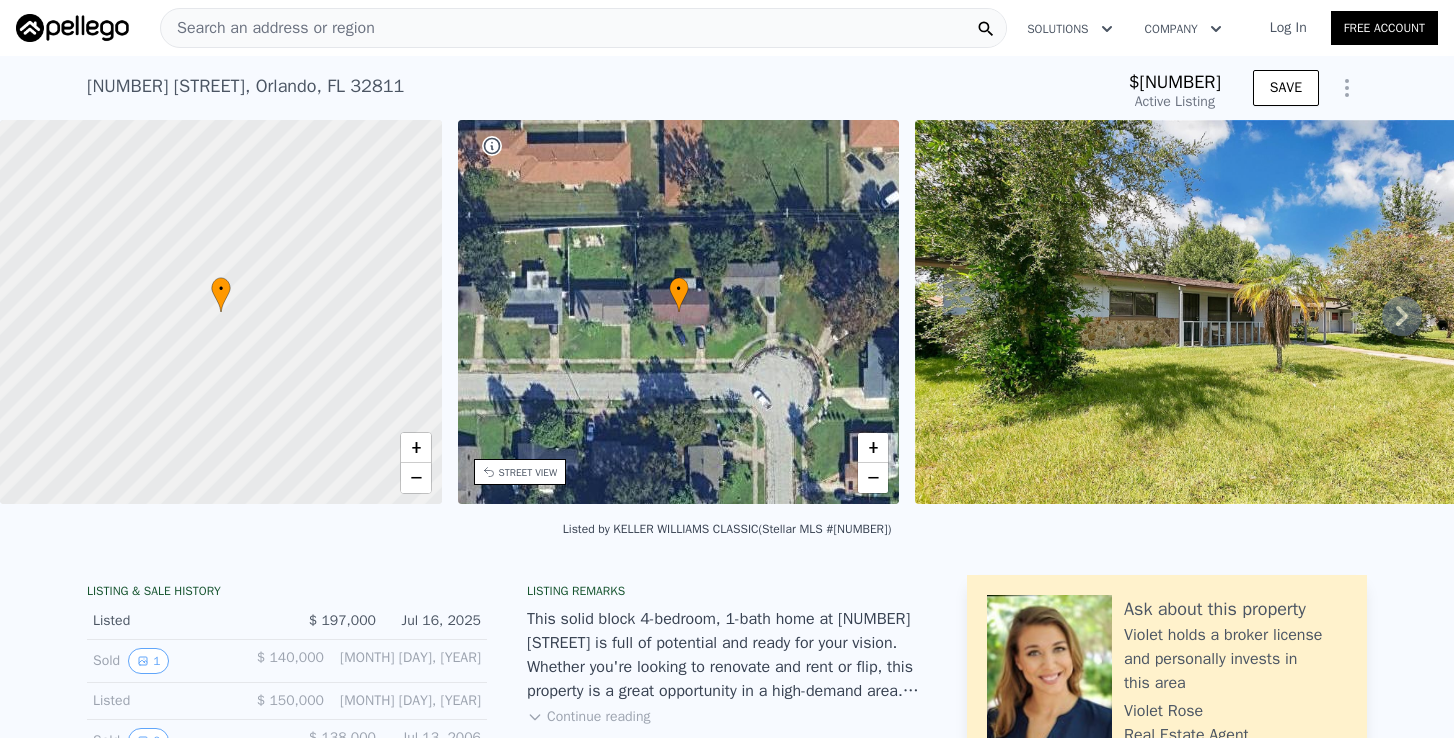click on "Search an address or region" at bounding box center [268, 28] 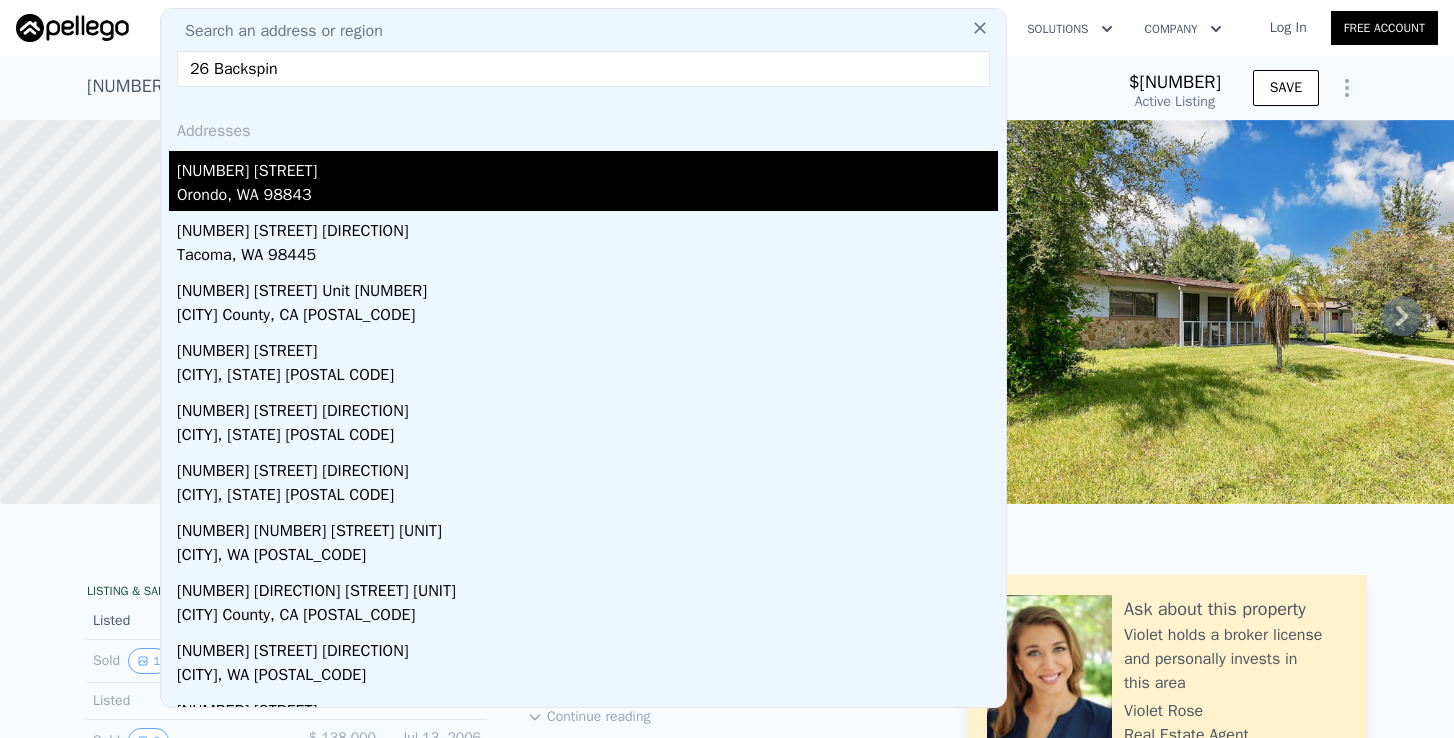 type on "26 Backspin" 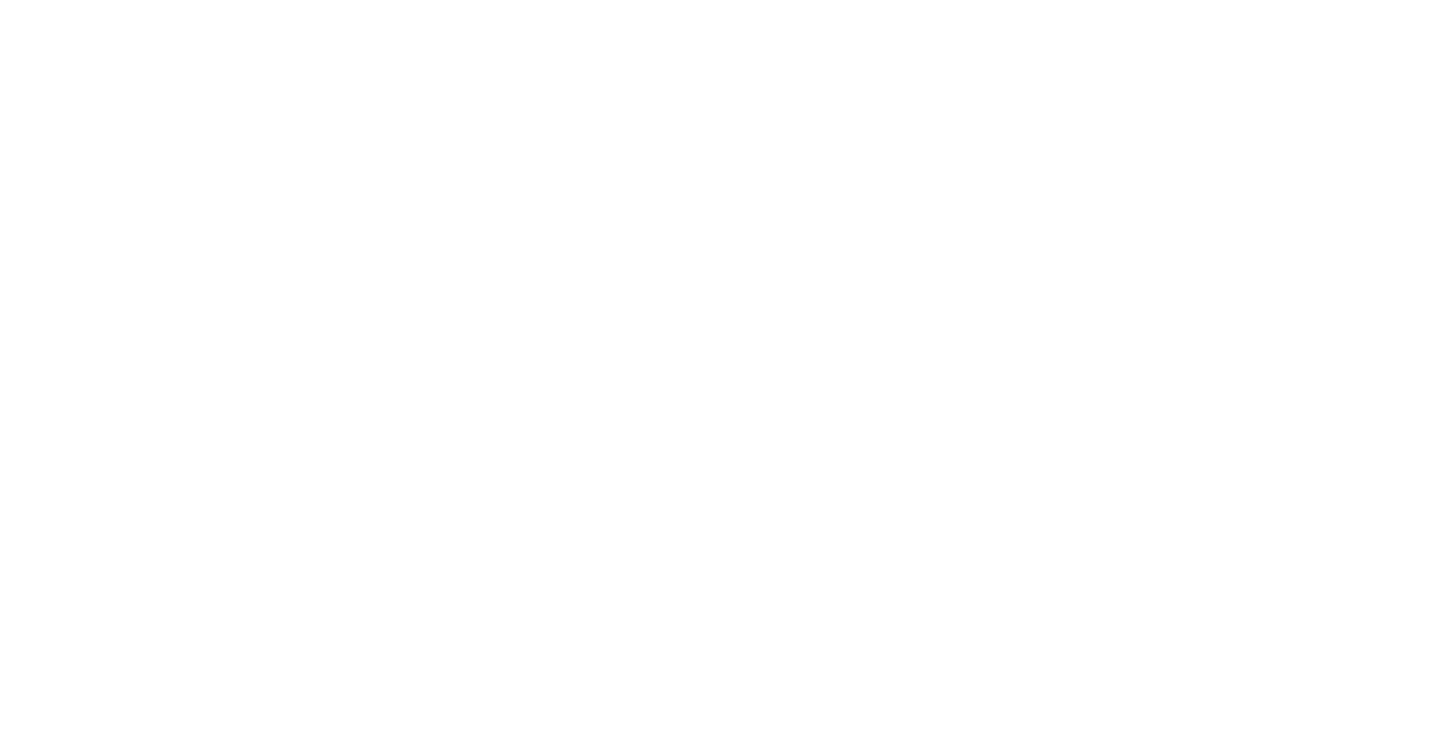 scroll, scrollTop: 0, scrollLeft: 0, axis: both 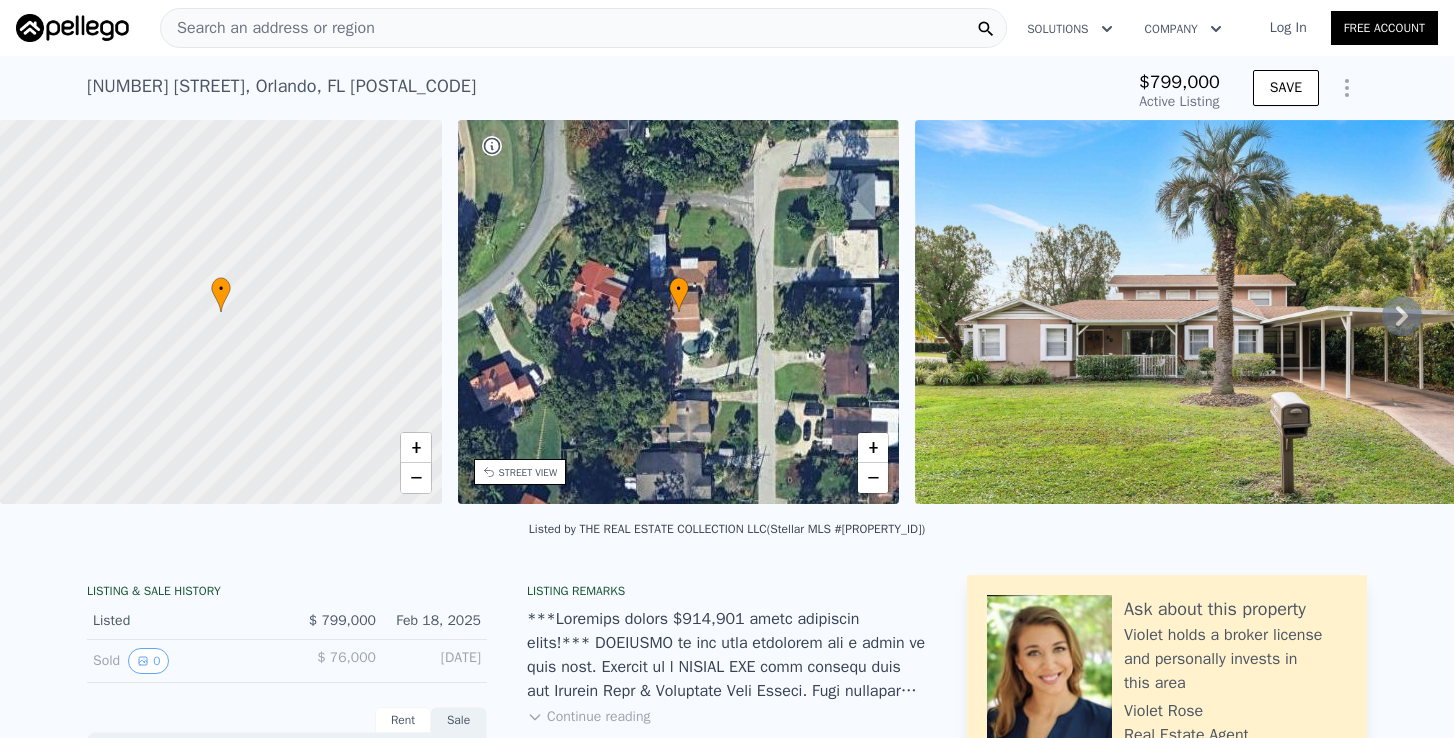 click 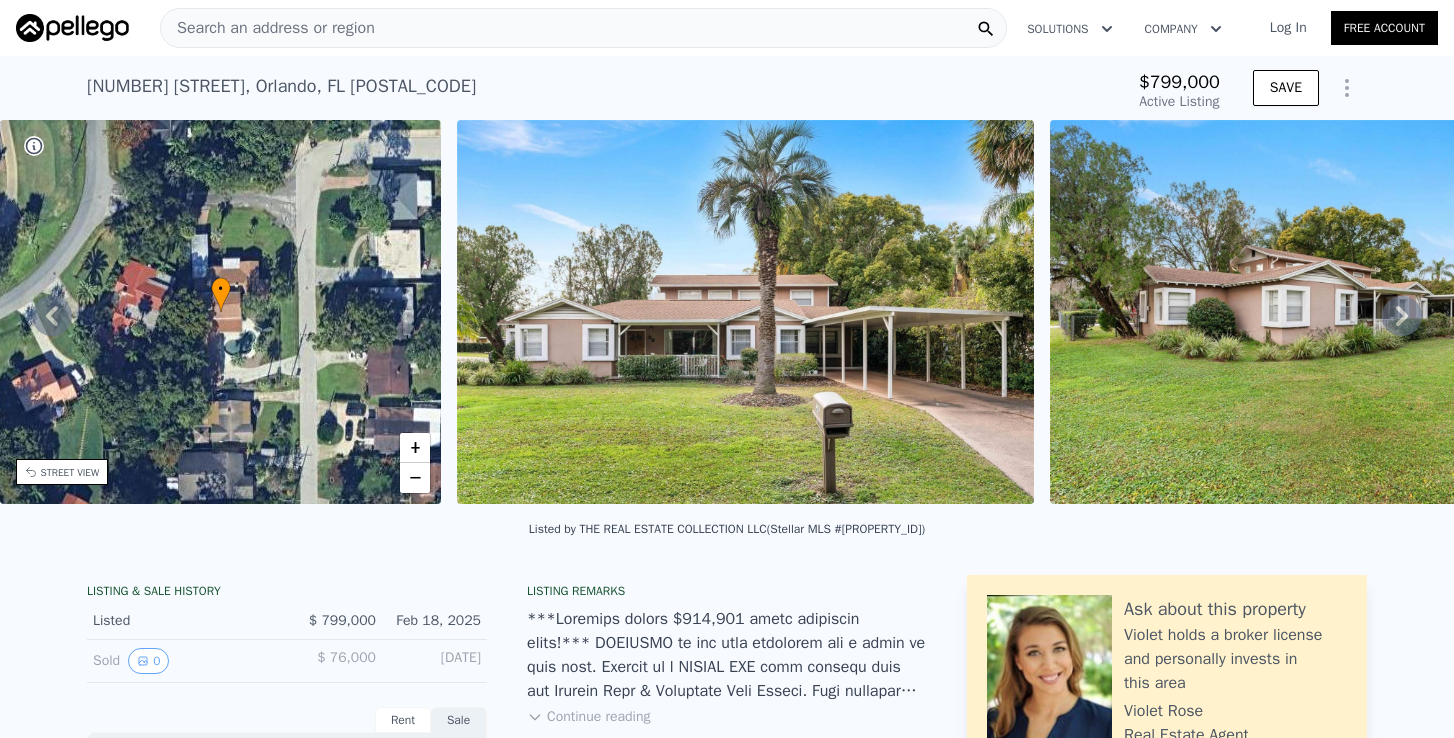 click 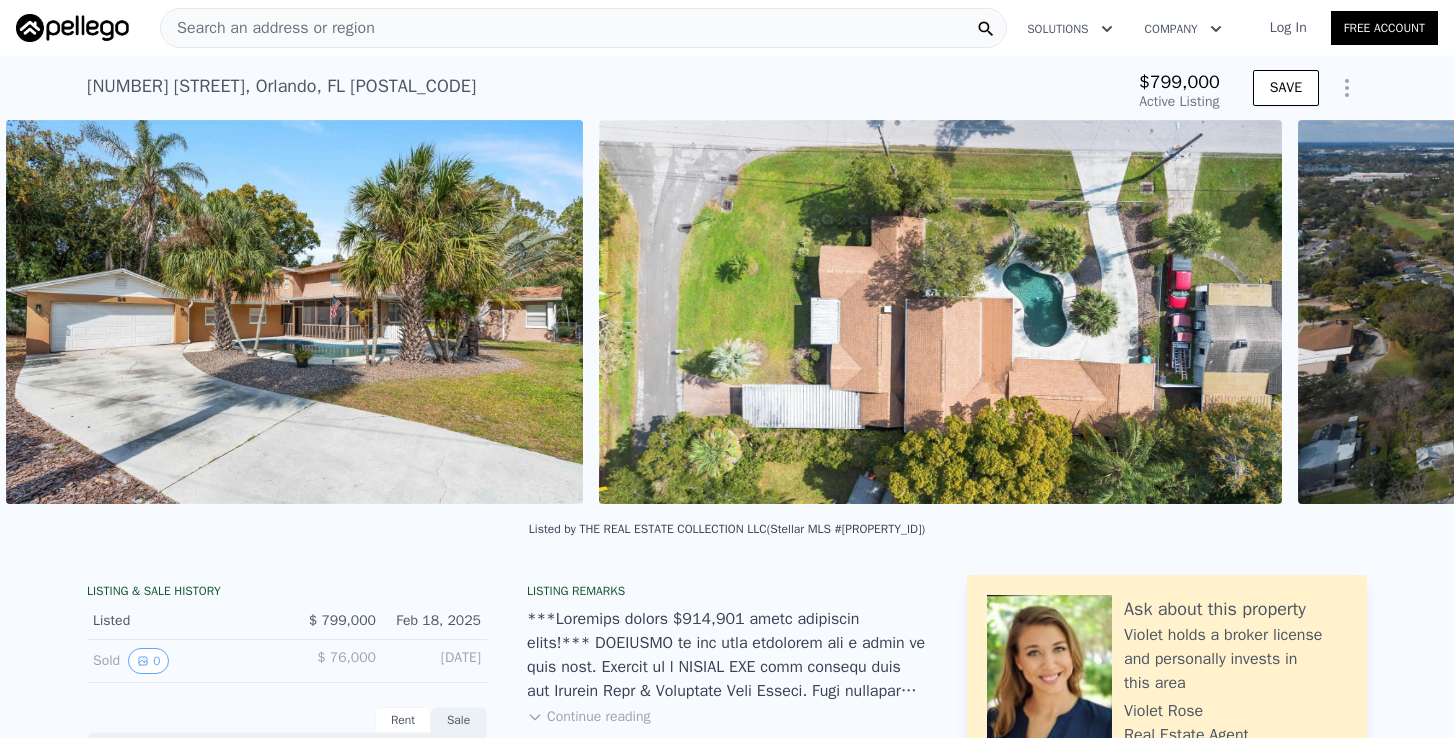 scroll, scrollTop: 0, scrollLeft: 2692, axis: horizontal 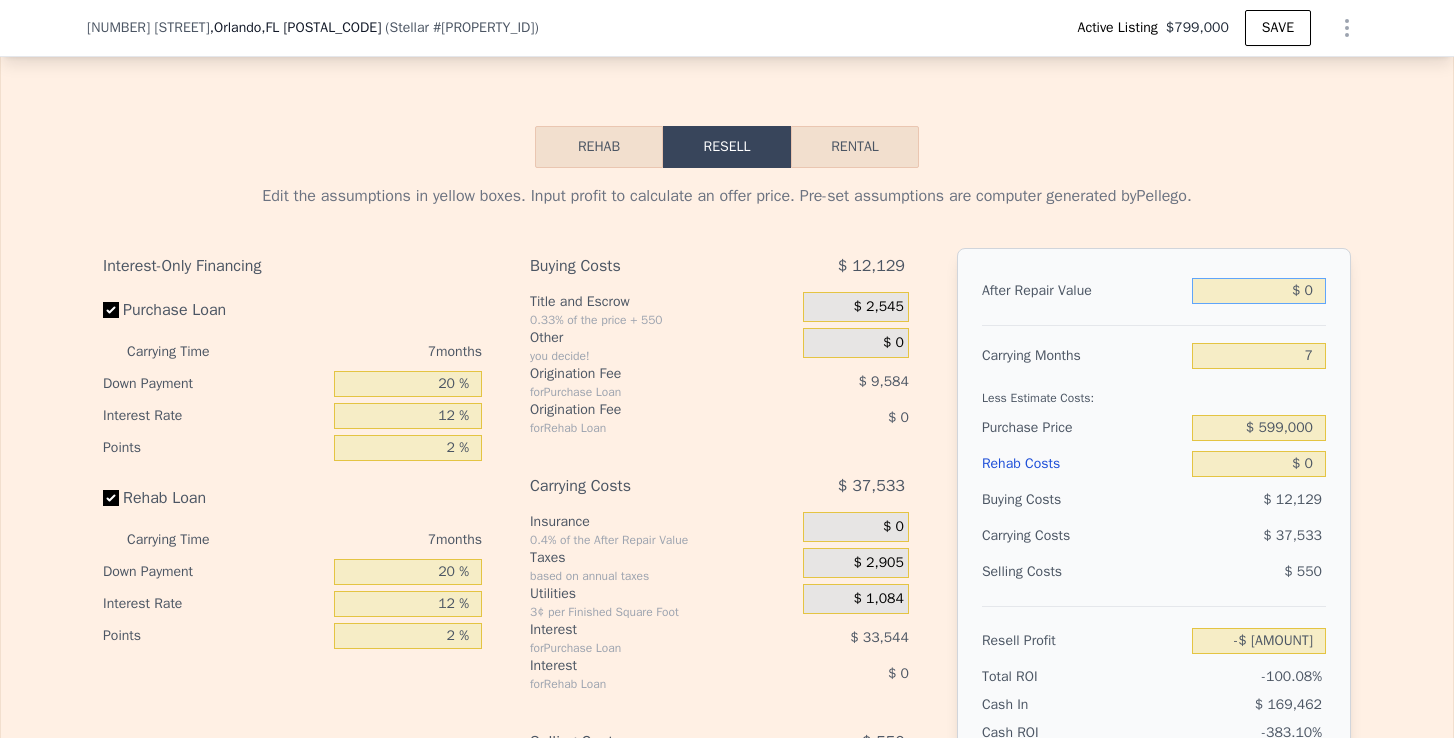 drag, startPoint x: 1311, startPoint y: 290, endPoint x: 1300, endPoint y: 290, distance: 11 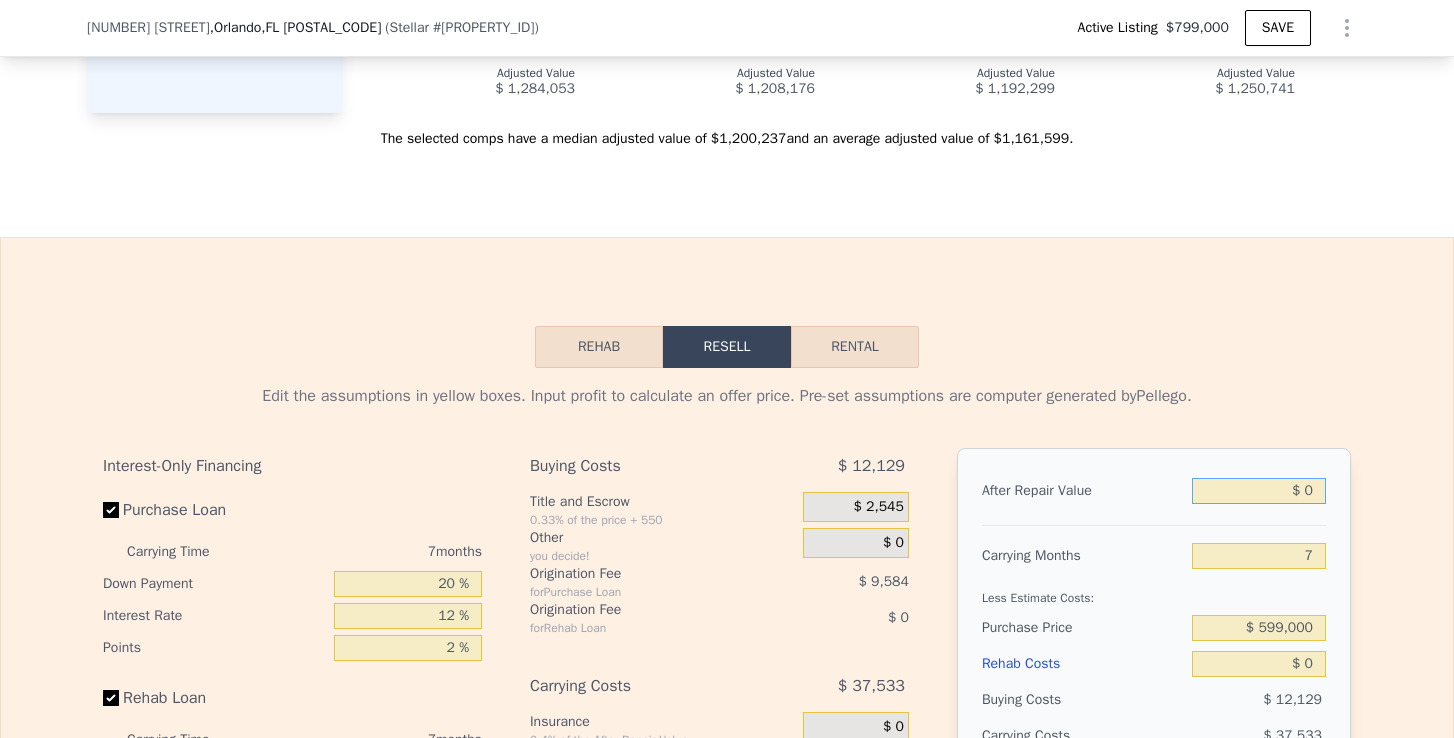 scroll, scrollTop: 3102, scrollLeft: 0, axis: vertical 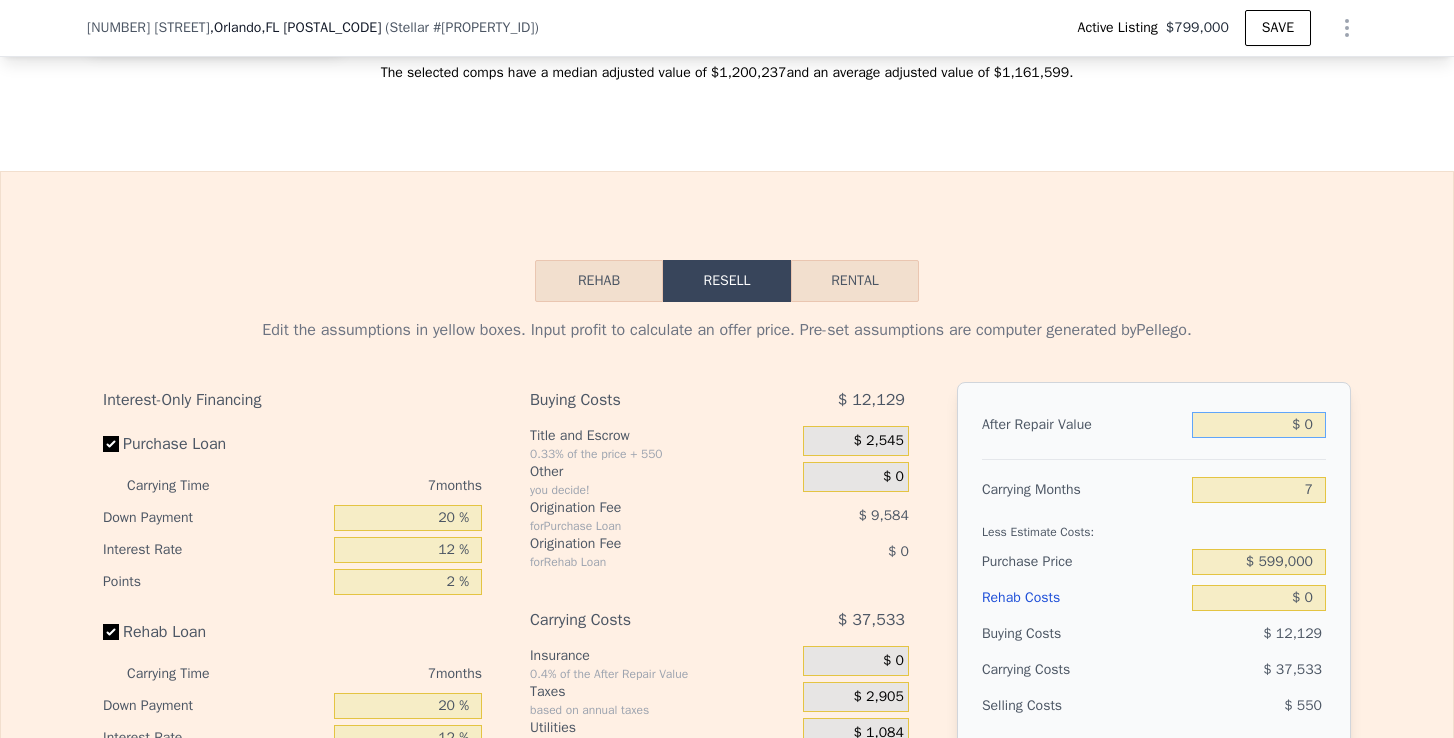type on "$ 30" 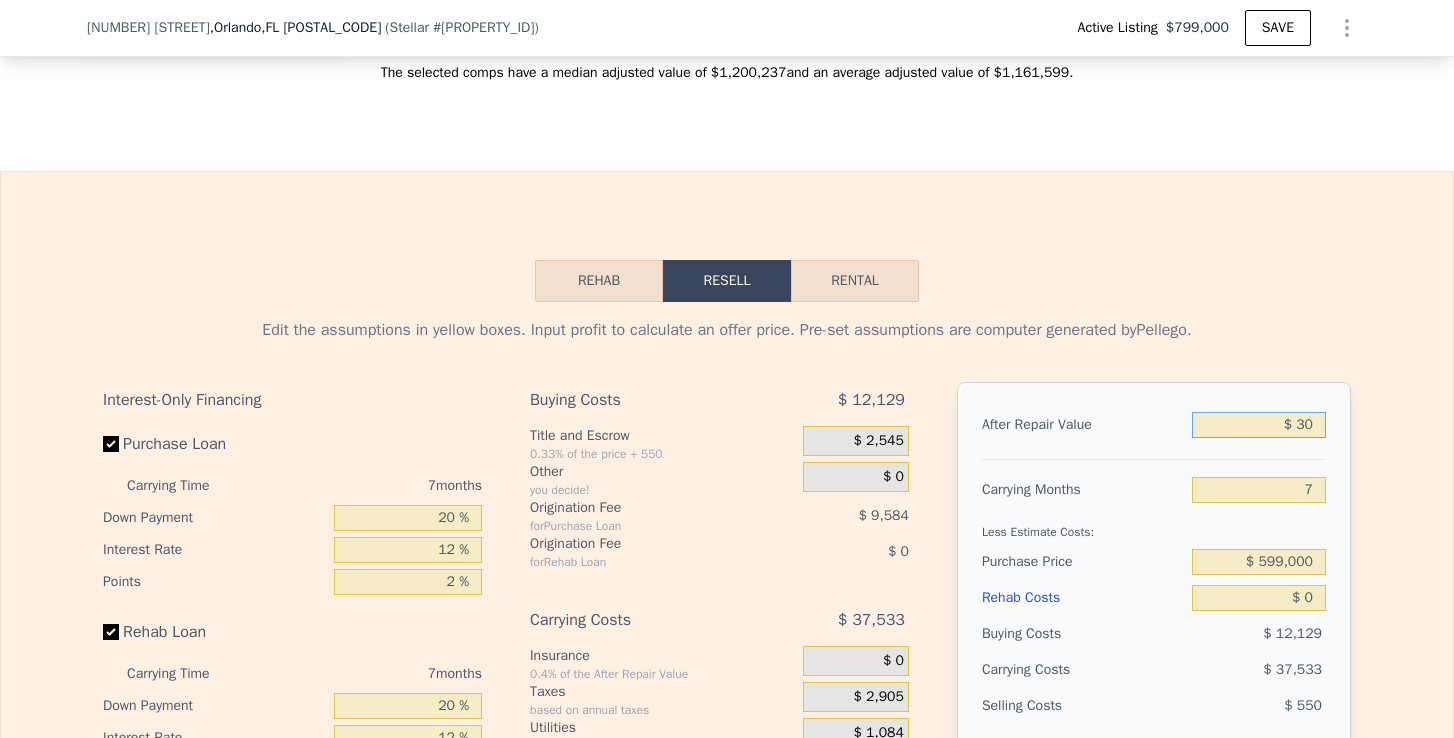 type on "-$ 649,184" 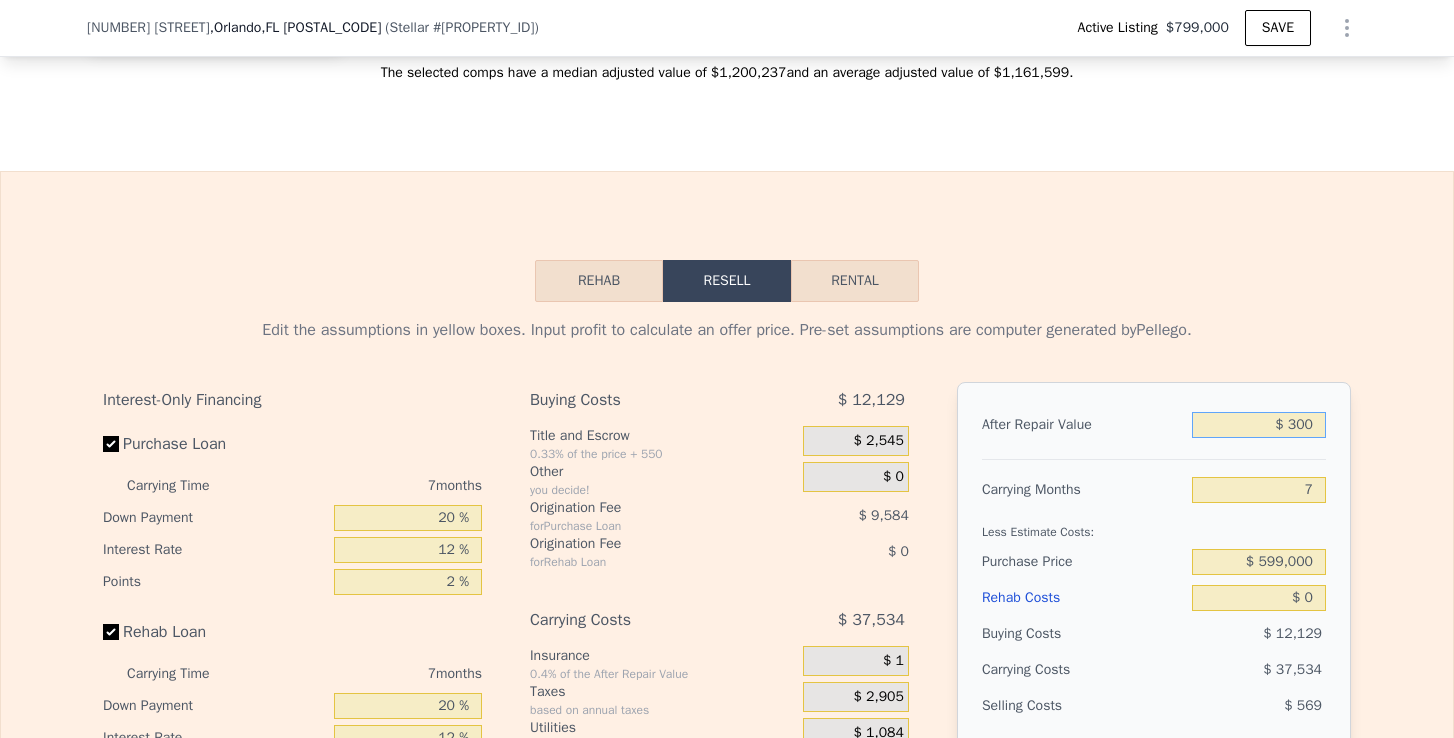 type on "-$ 648,932" 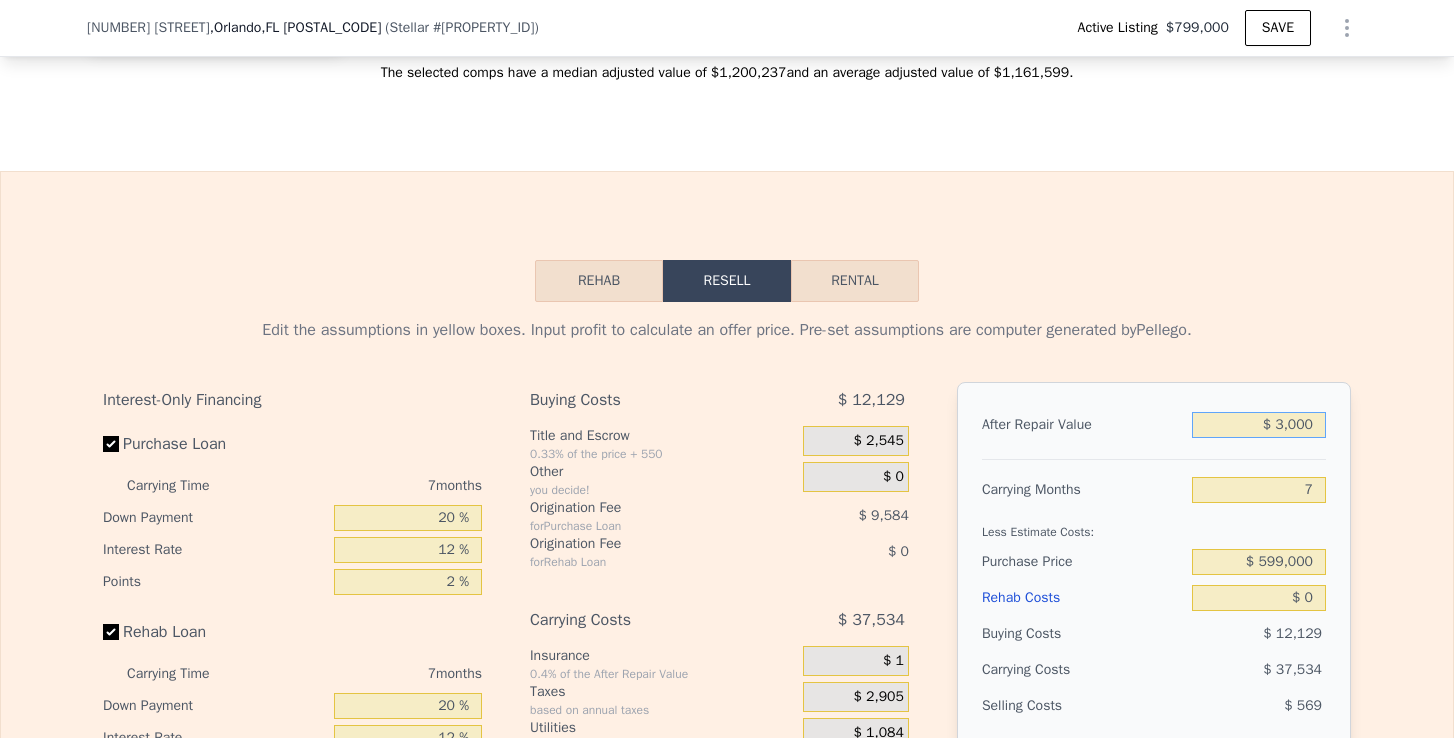 type on "-$ 646,400" 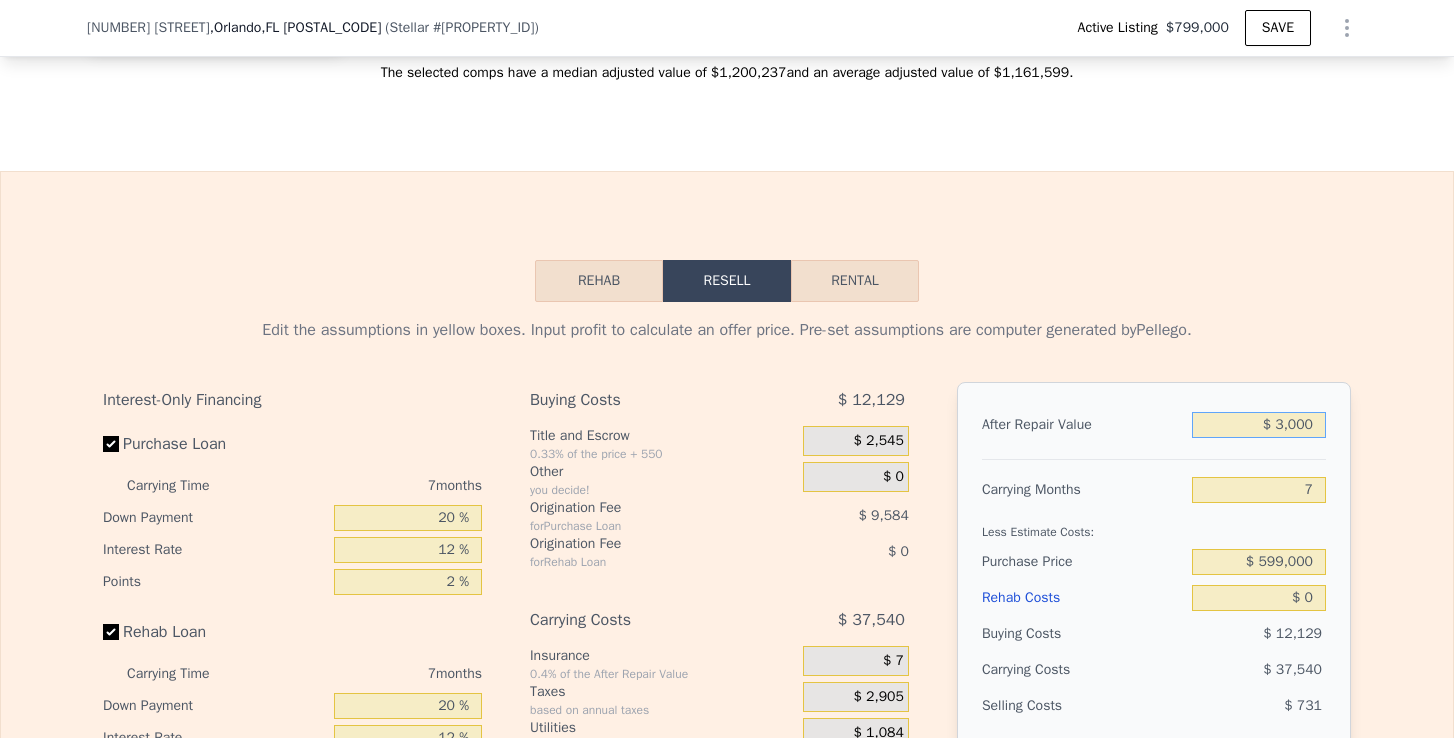 type on "$ 300" 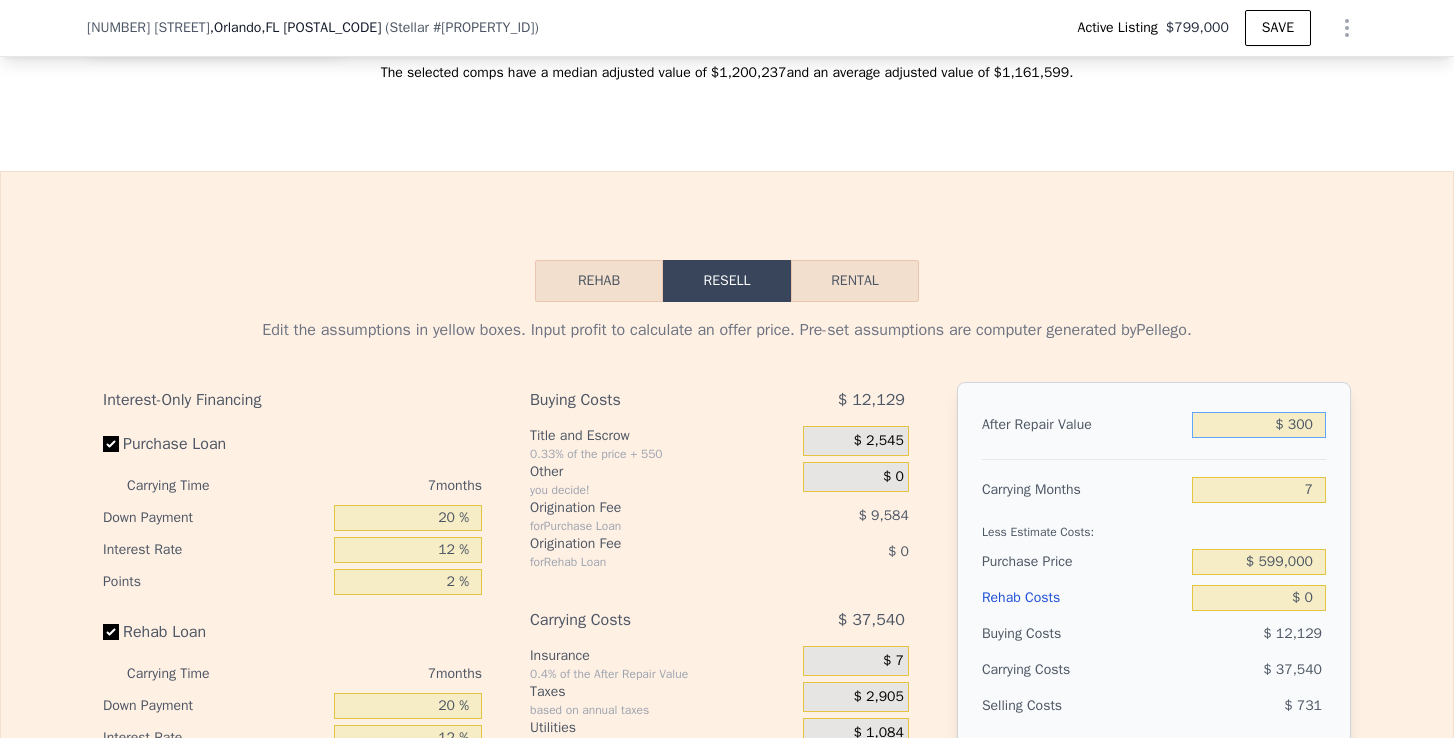 type on "-$ 648,932" 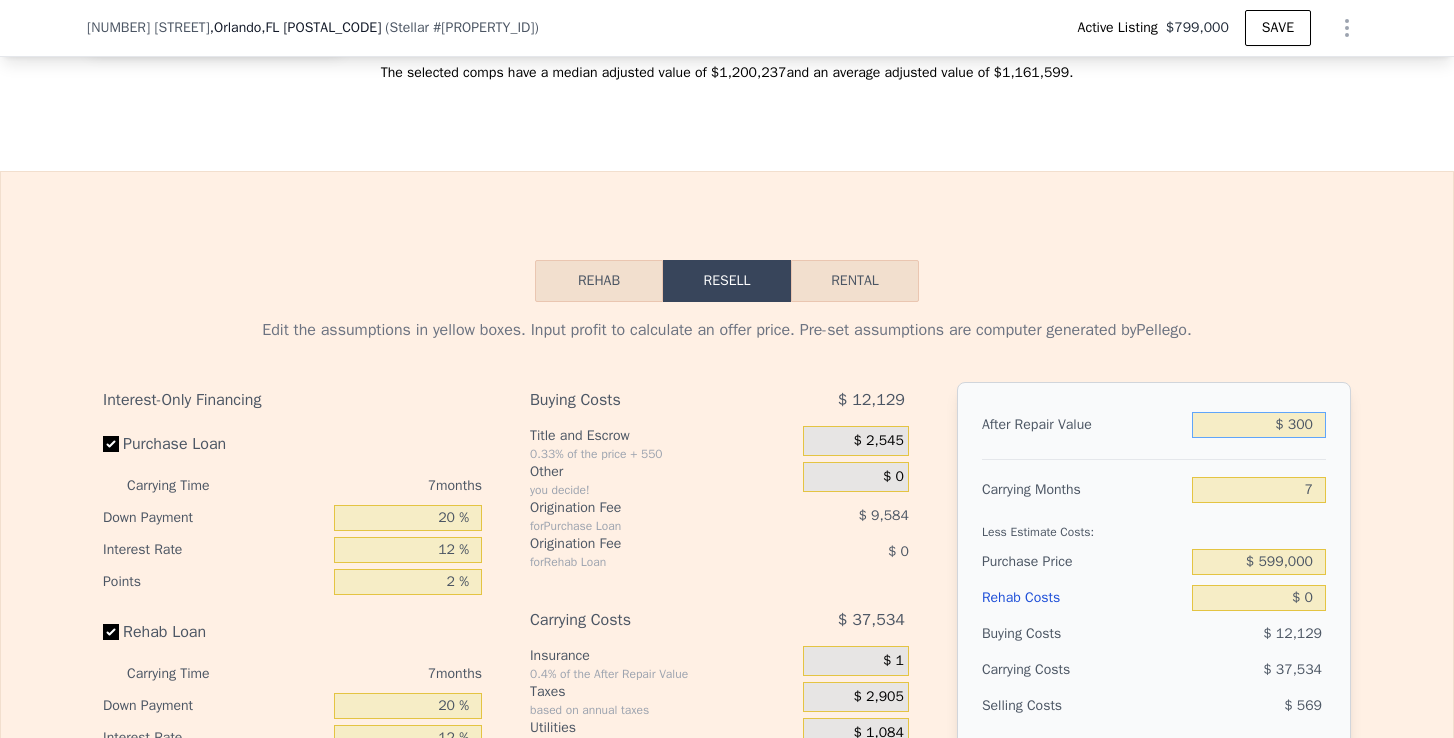 type on "$ 30" 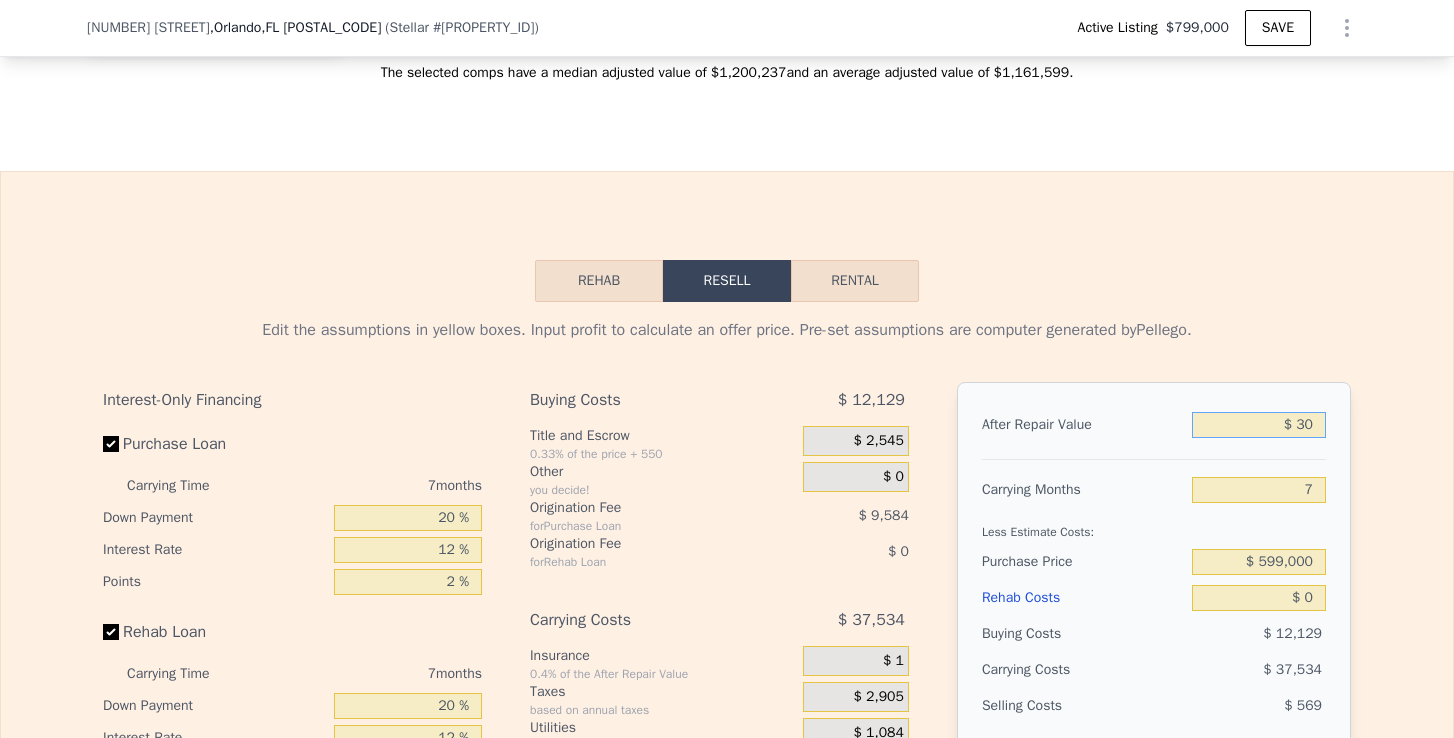 type on "-$ 649,184" 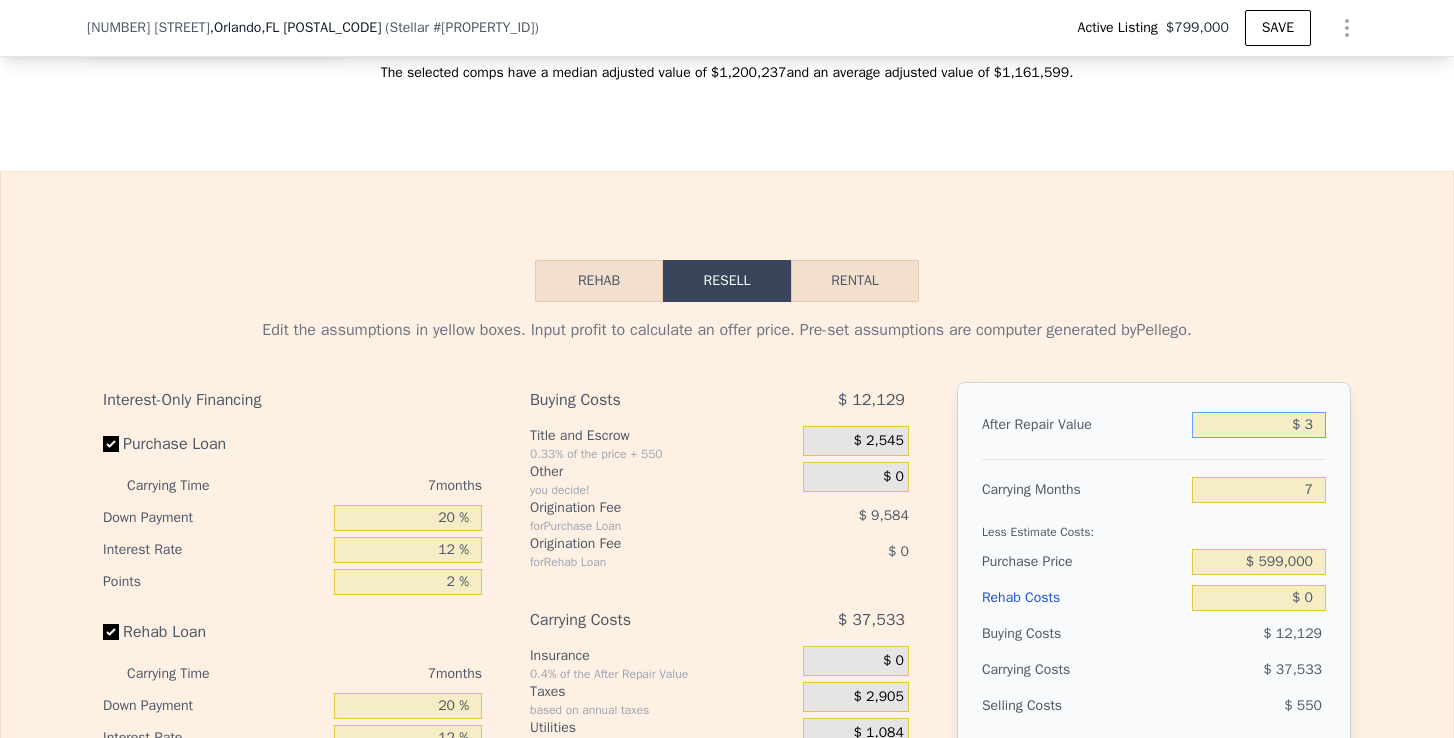 type on "-$ 649,209" 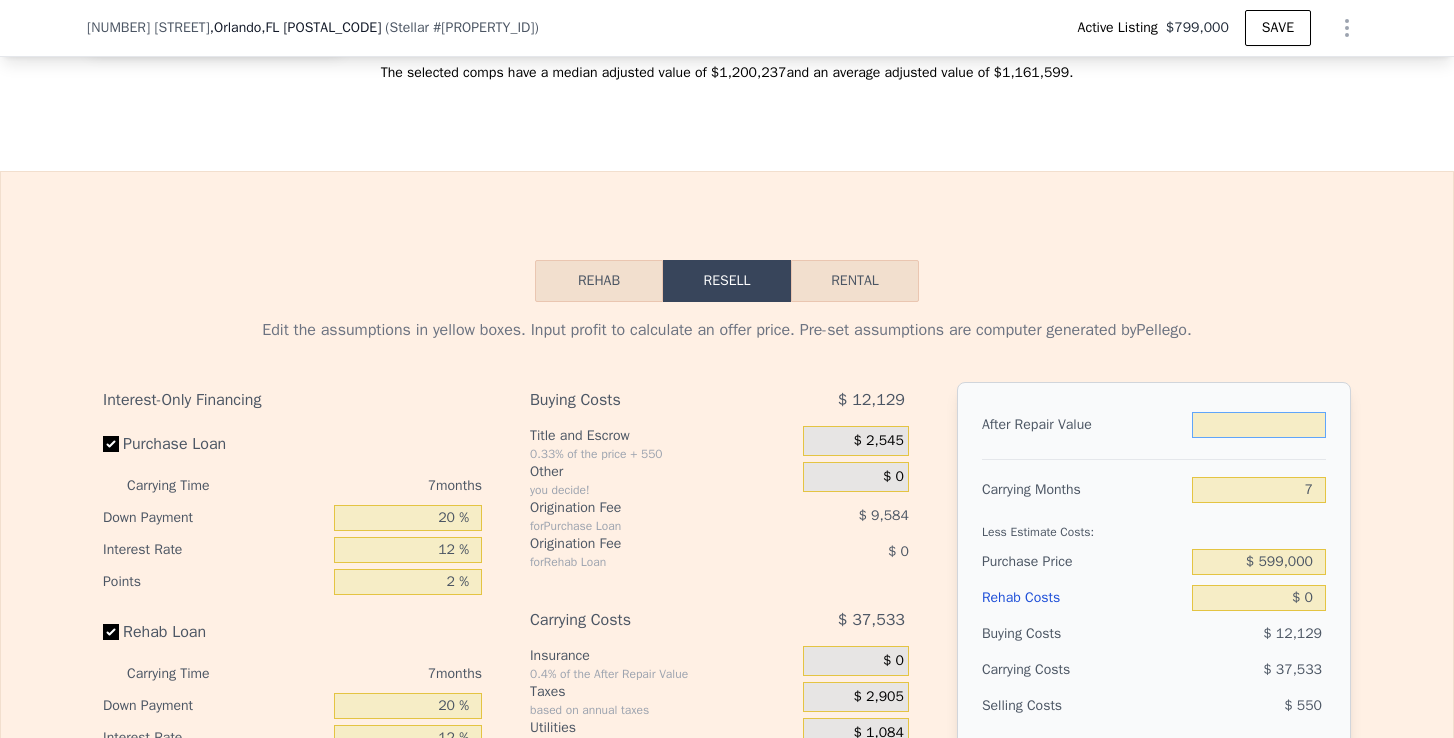 type on "$ 9" 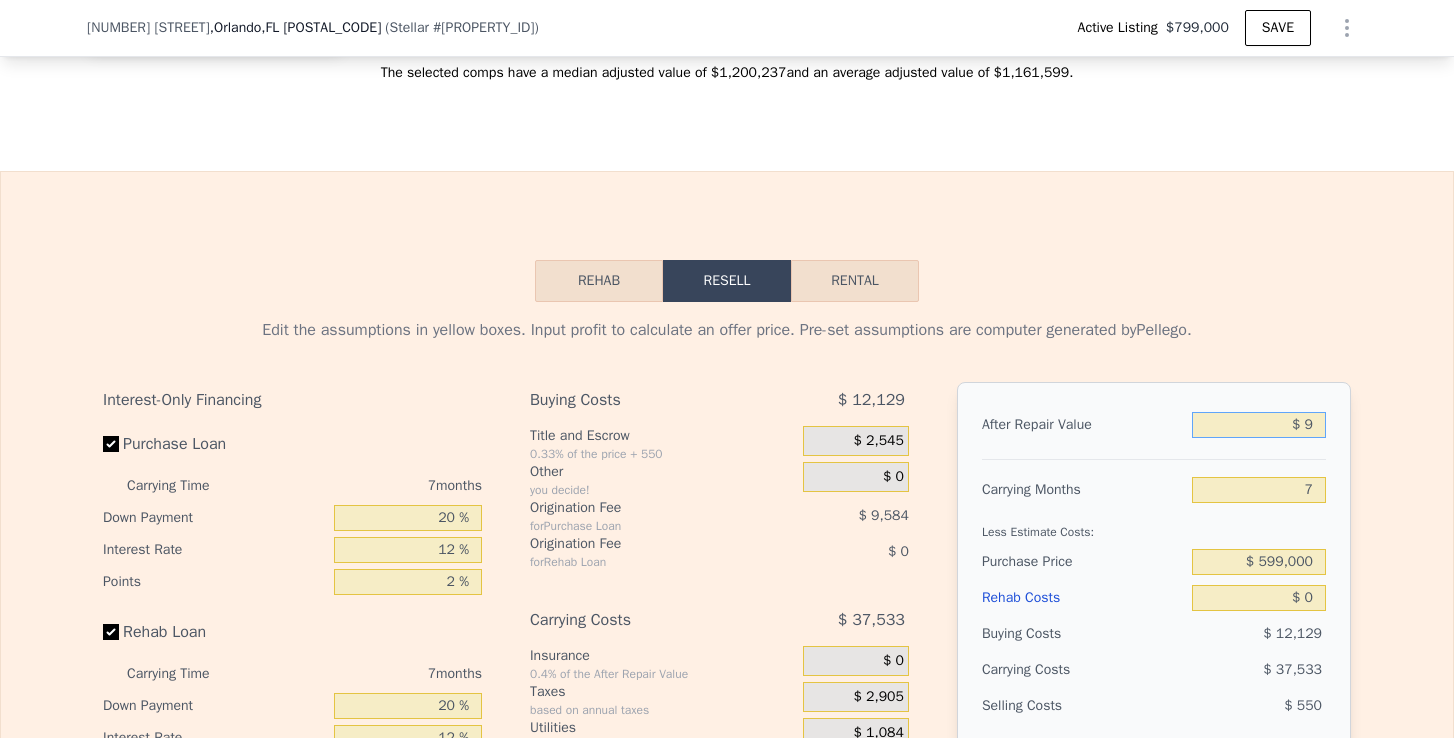 type on "-$ 649,203" 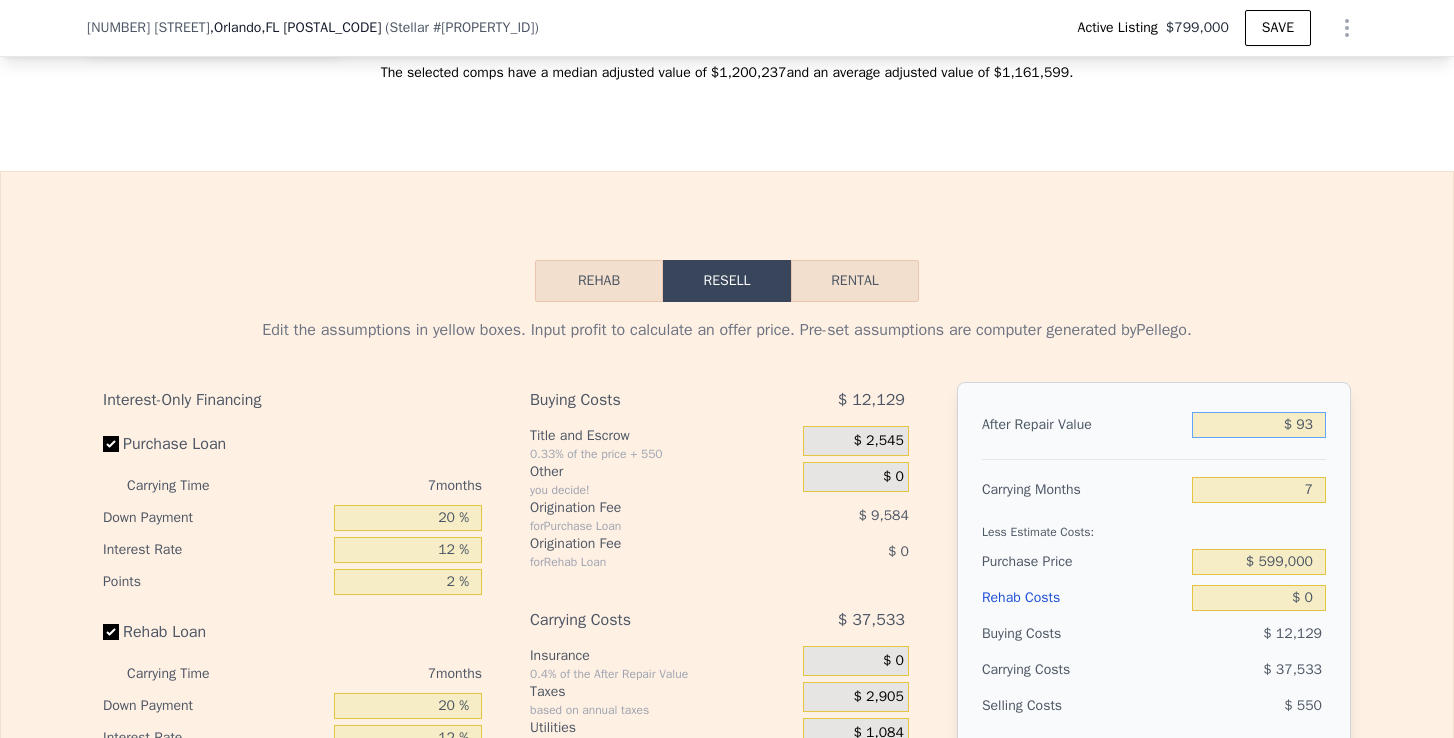 type on "-$ 649,124" 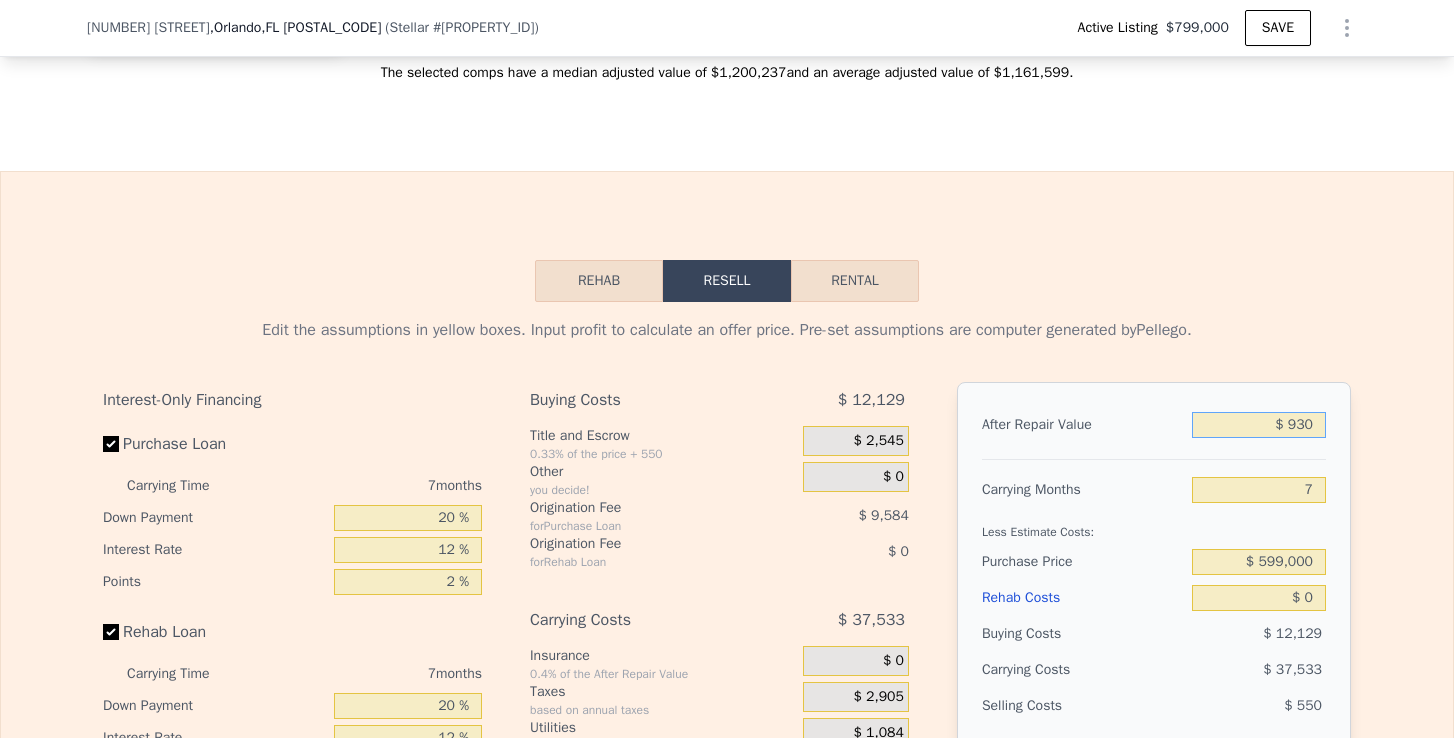 type on "-$ 648,340" 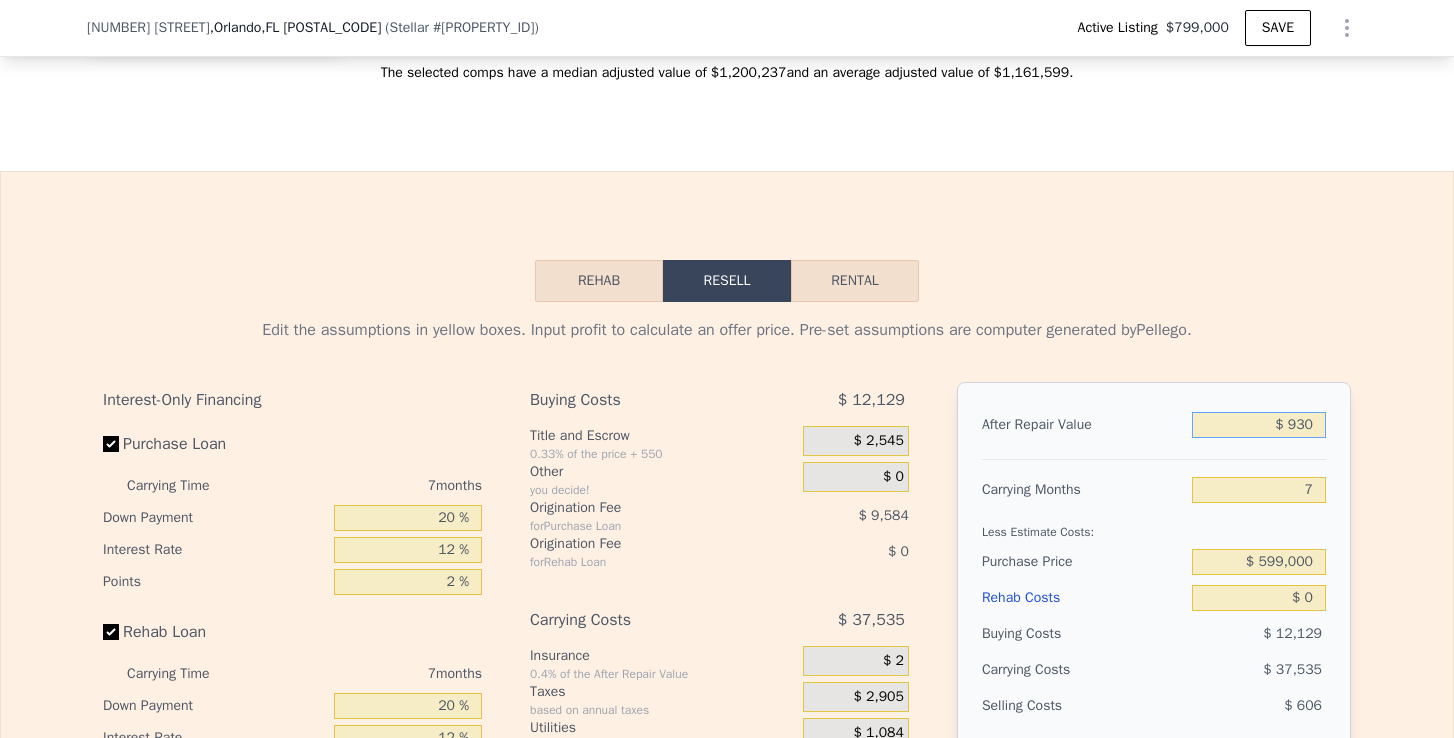 type on "$ 9,300" 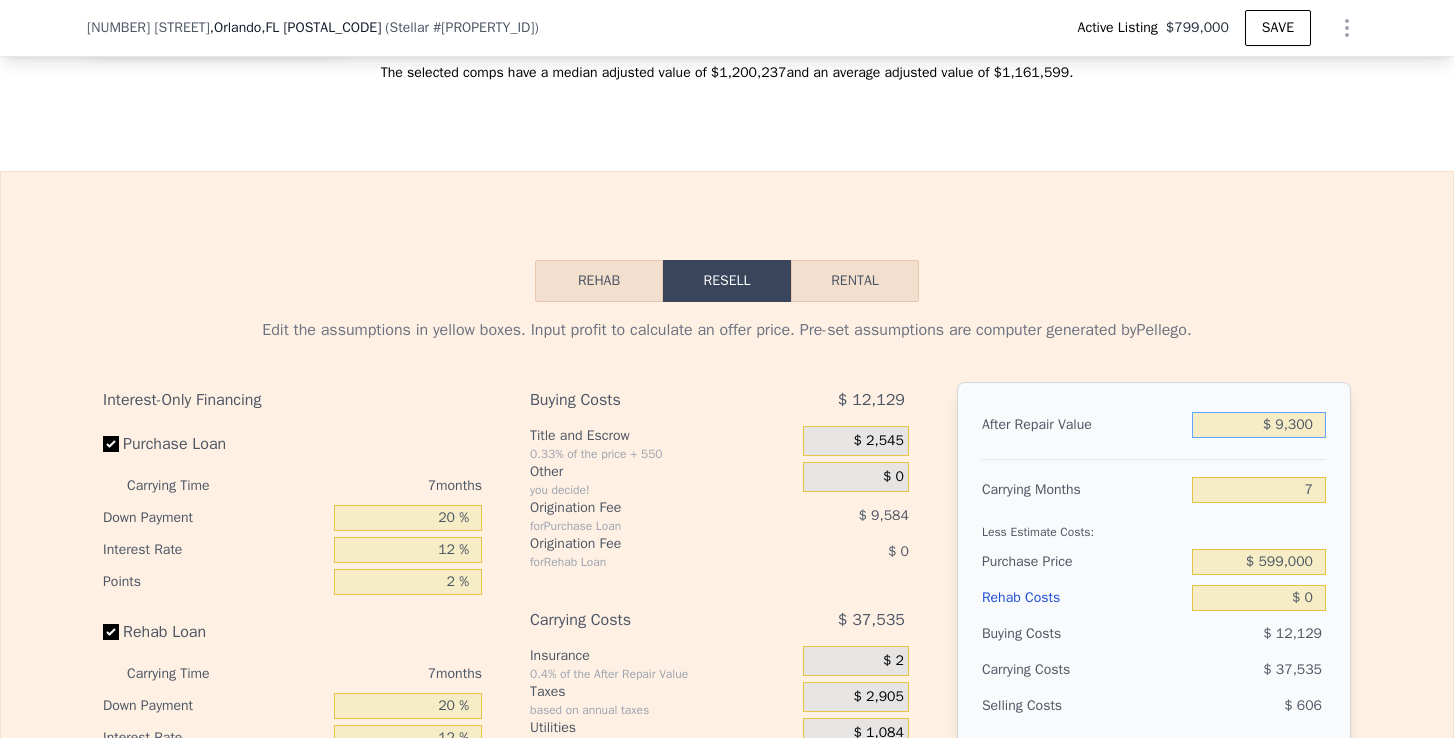 type on "-$ 640,496" 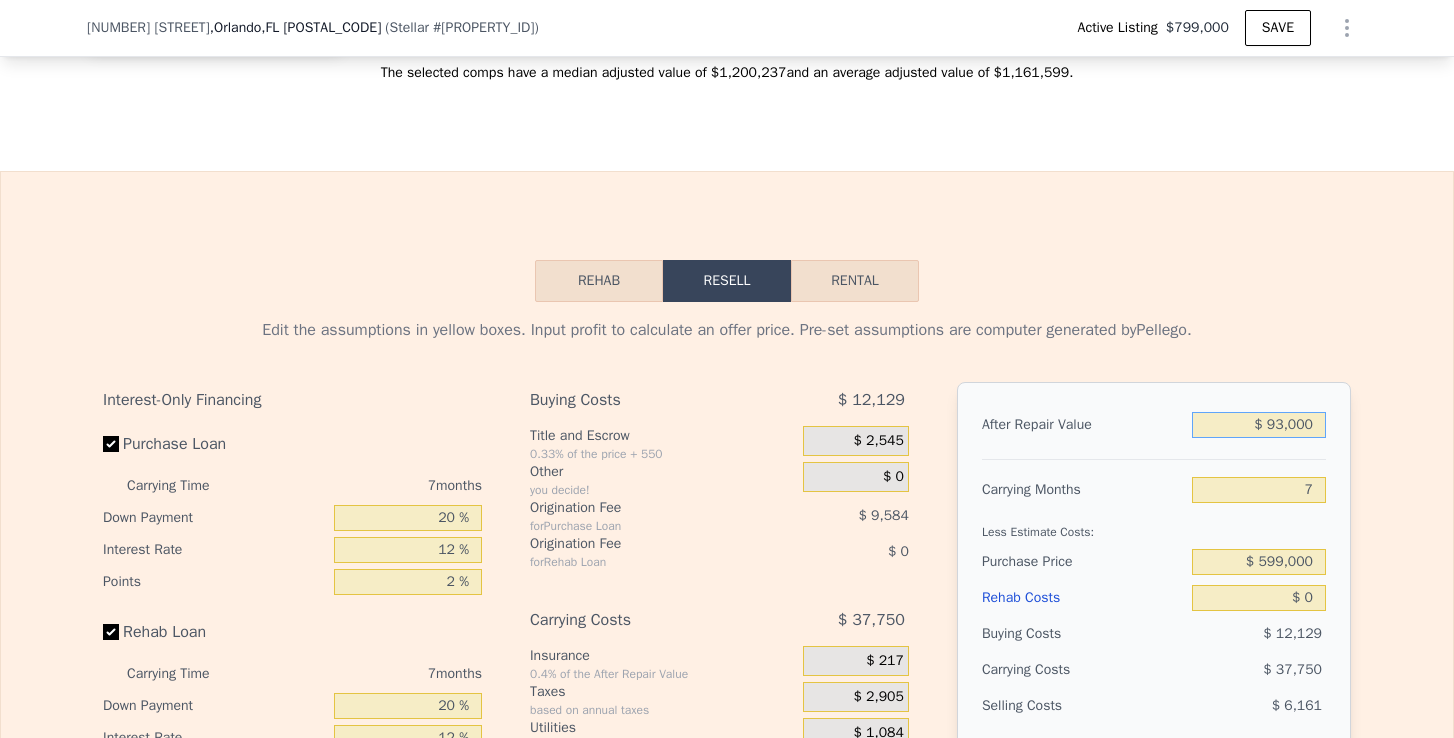 type on "-$ 562,040" 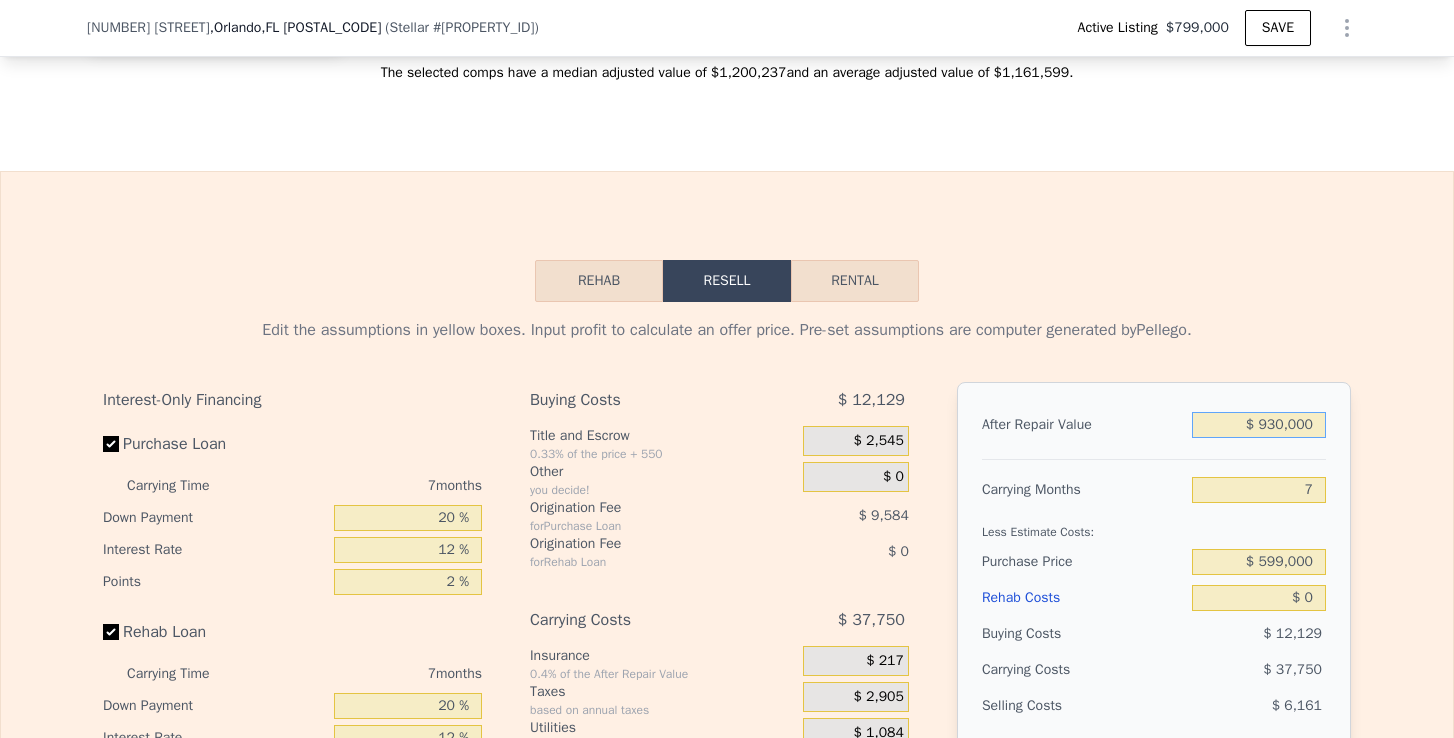 type on "$ 222,511" 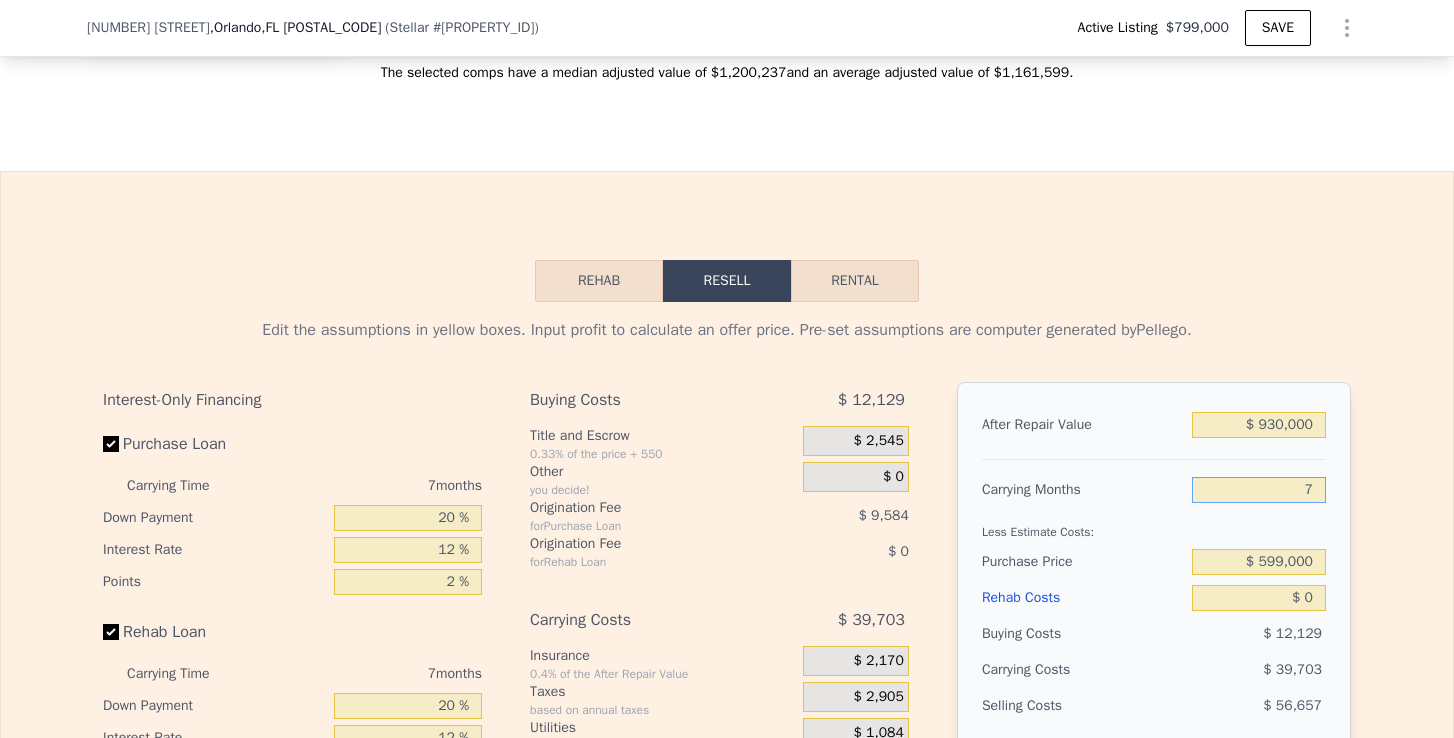 click on "7" at bounding box center [1259, 490] 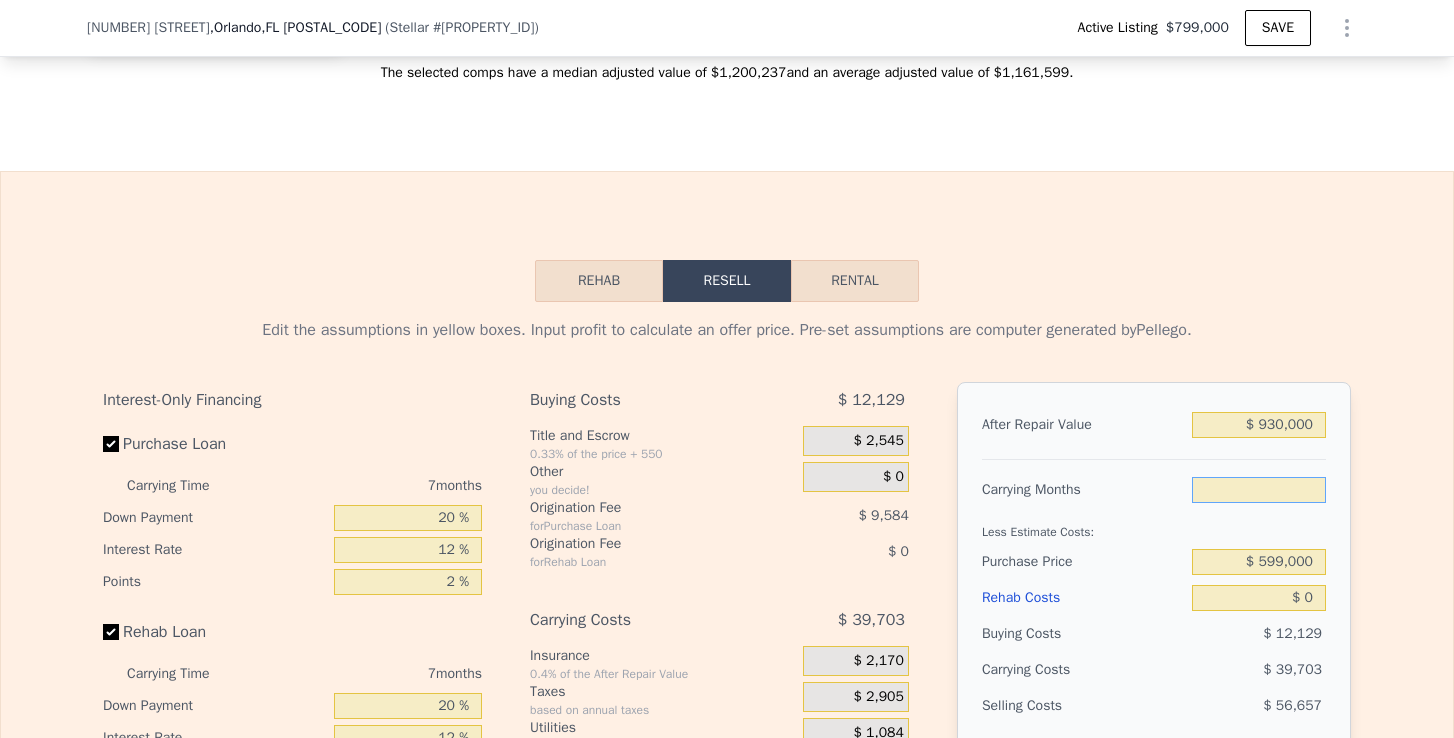 type on "8" 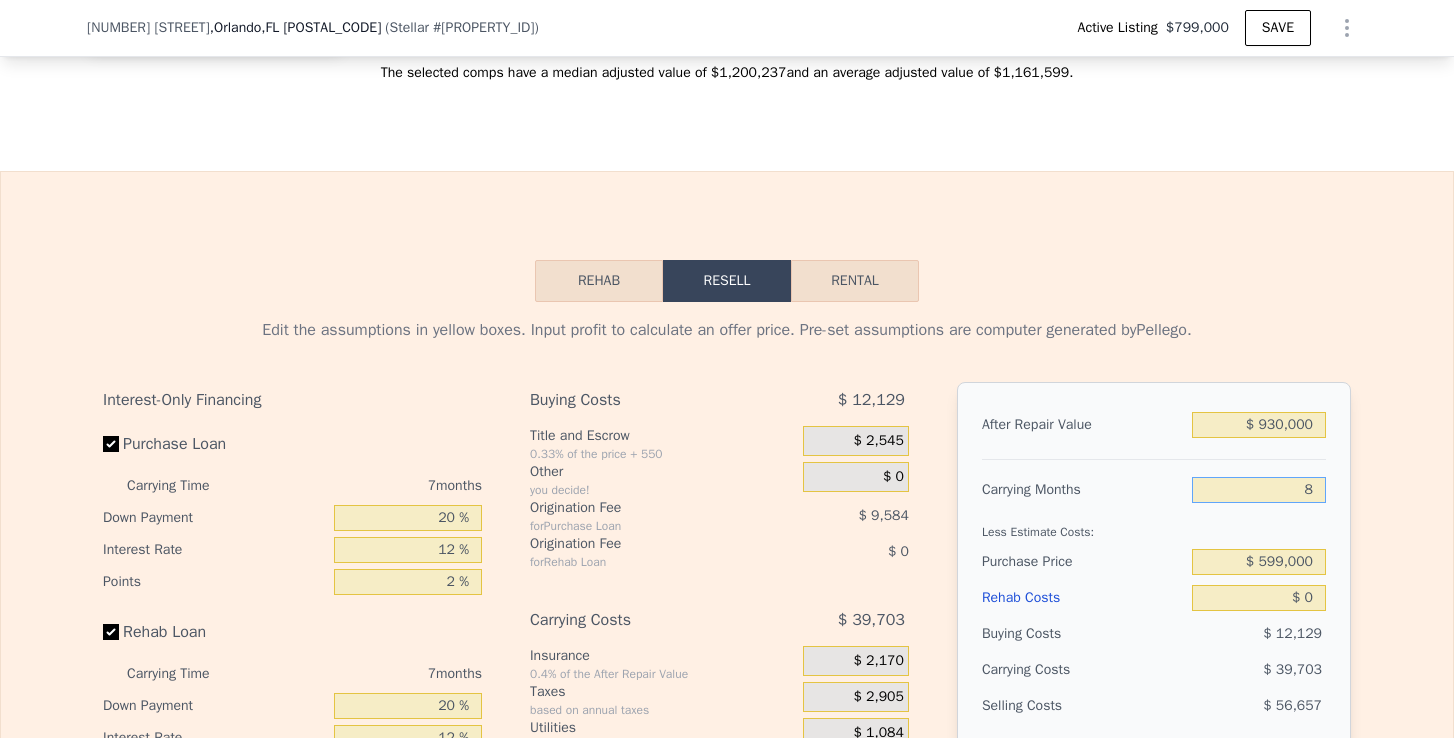 type on "$ 216,839" 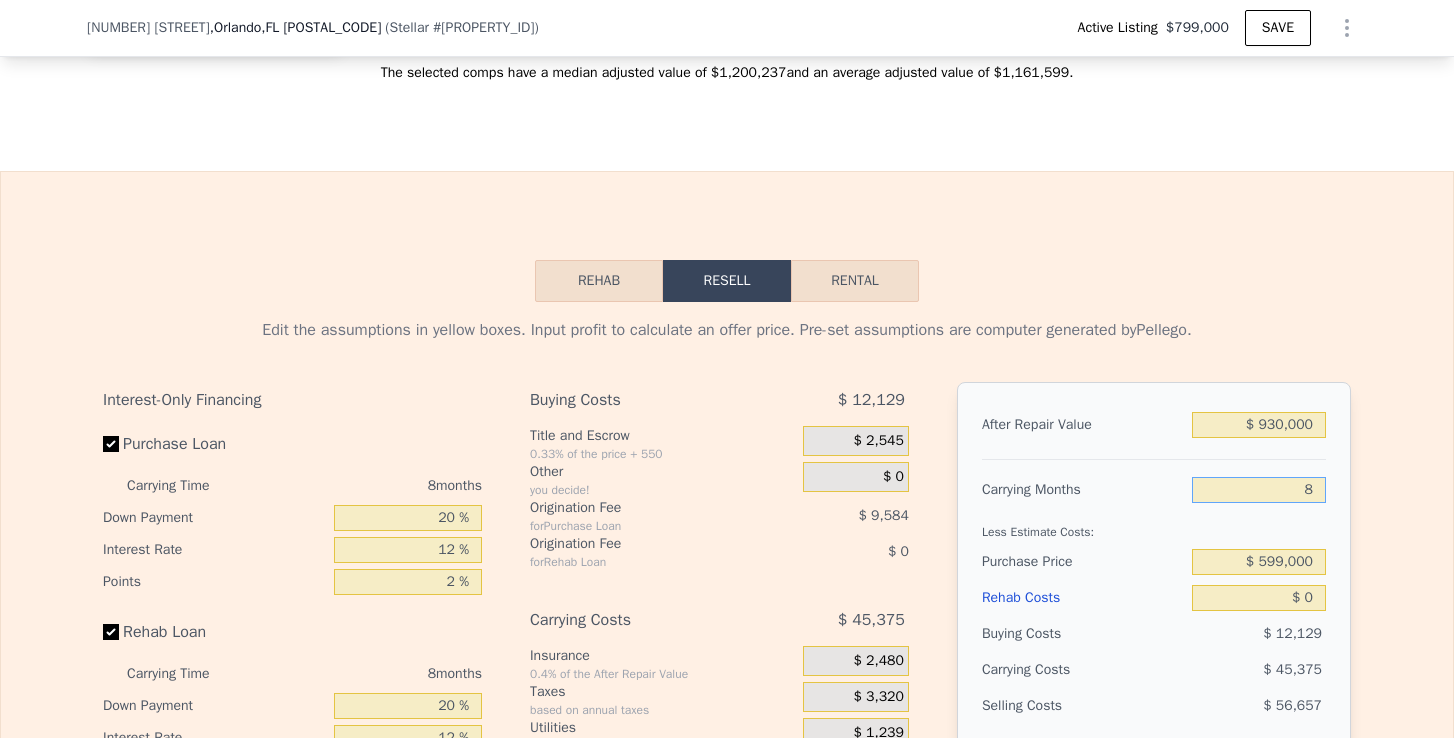type on "8" 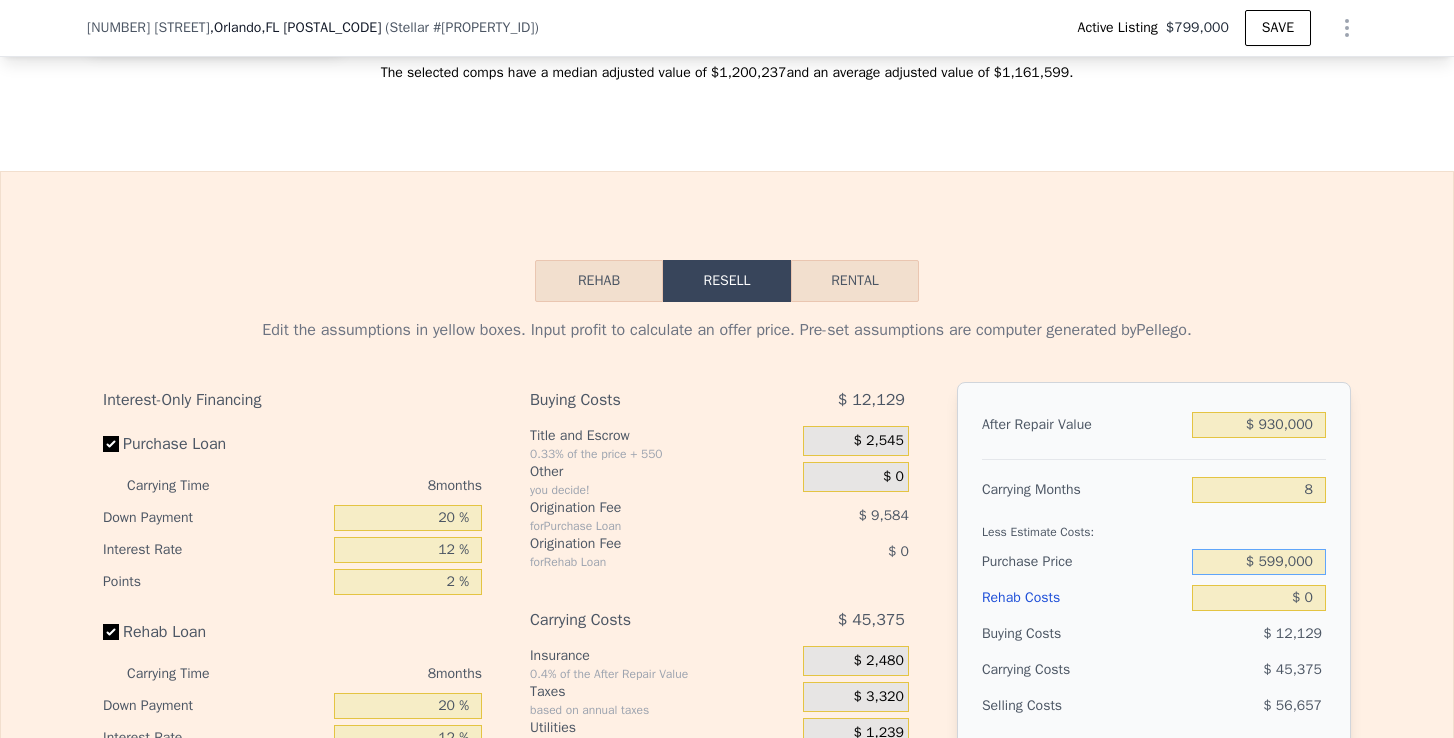 click on "$ 599,000" at bounding box center (1259, 562) 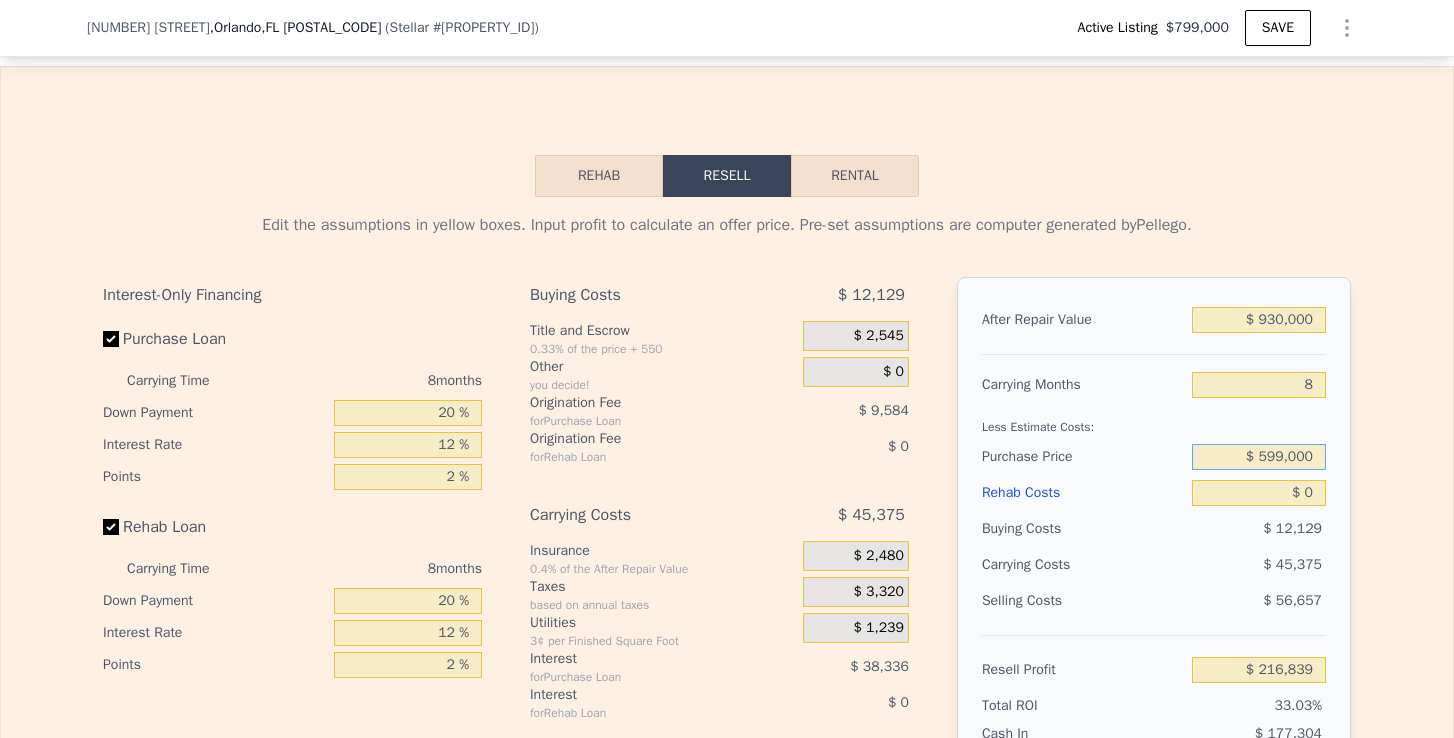 scroll, scrollTop: 3210, scrollLeft: 0, axis: vertical 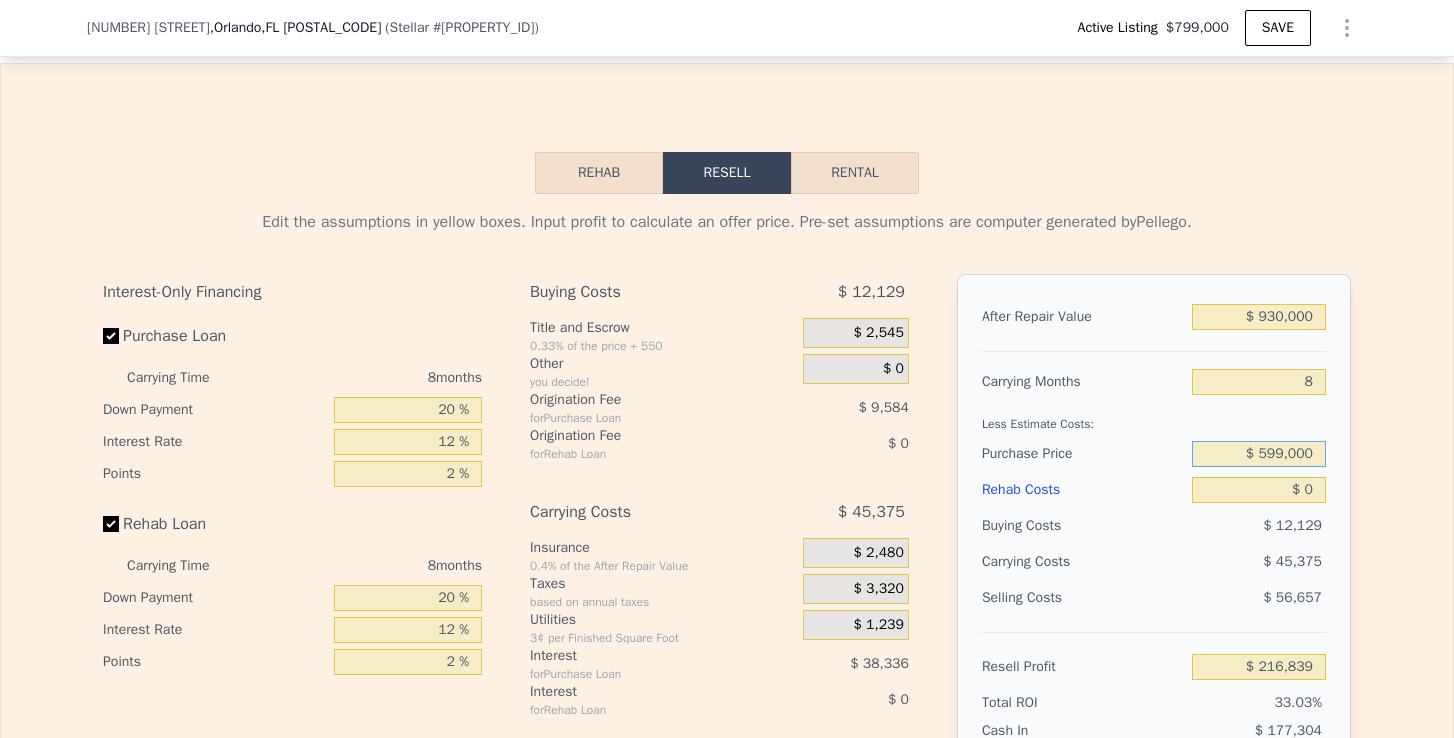 click on "$ 599,000" at bounding box center [1259, 454] 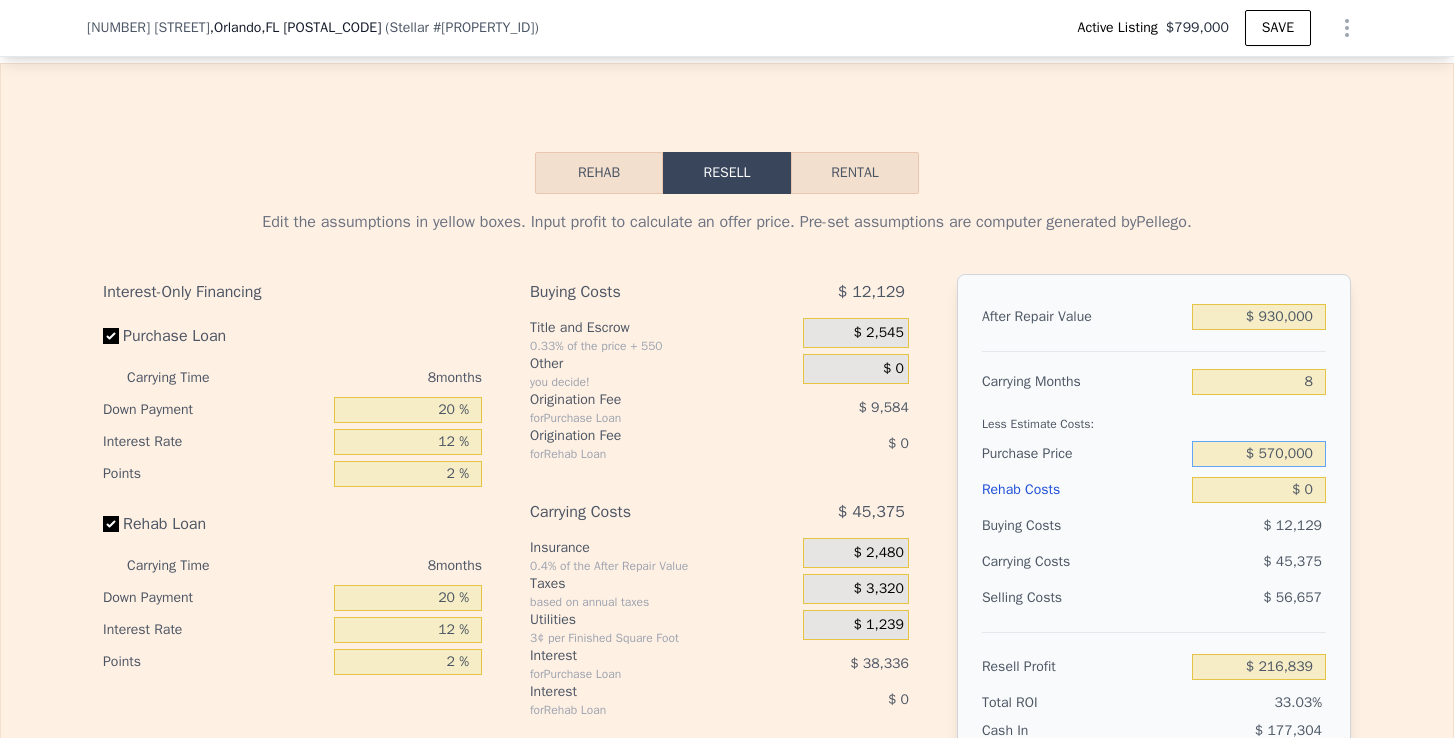 type on "$ 570,000" 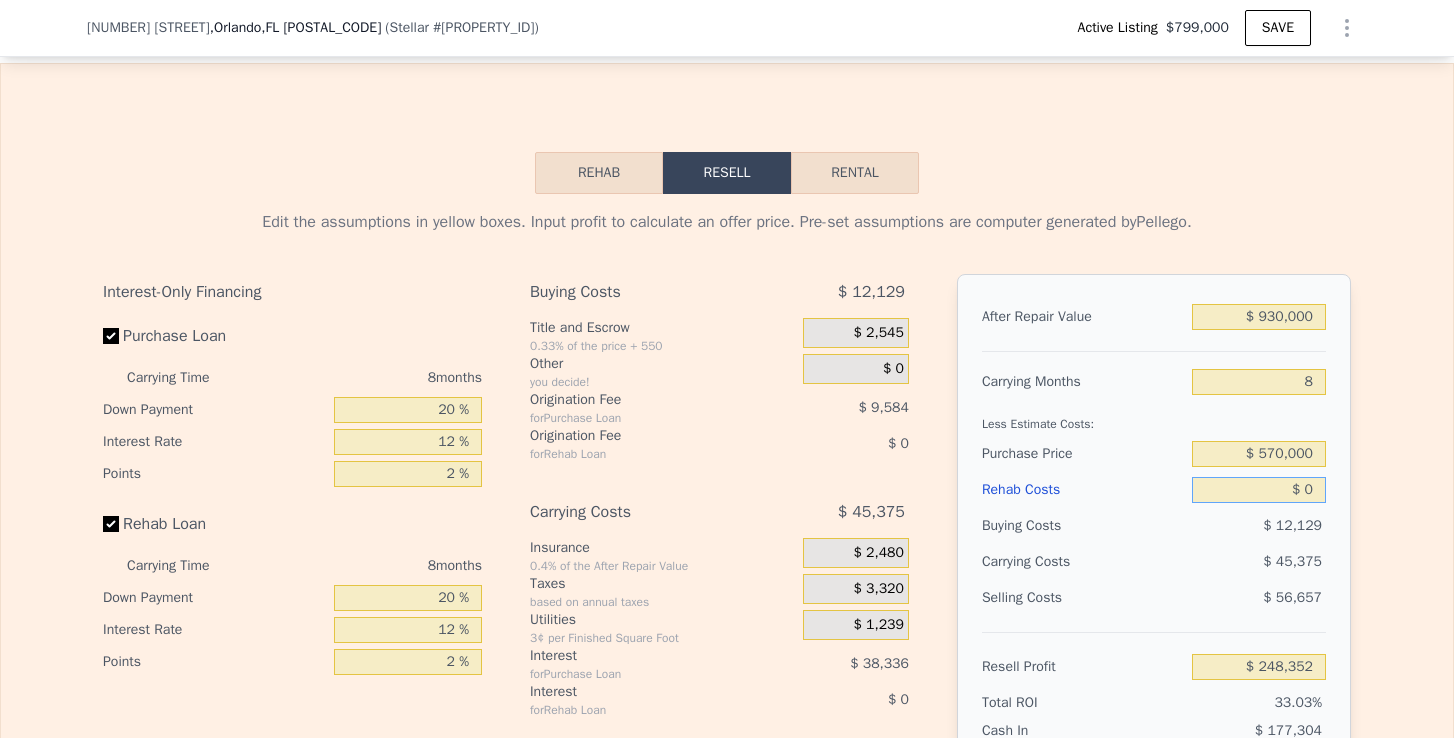 type on "$ 248,256" 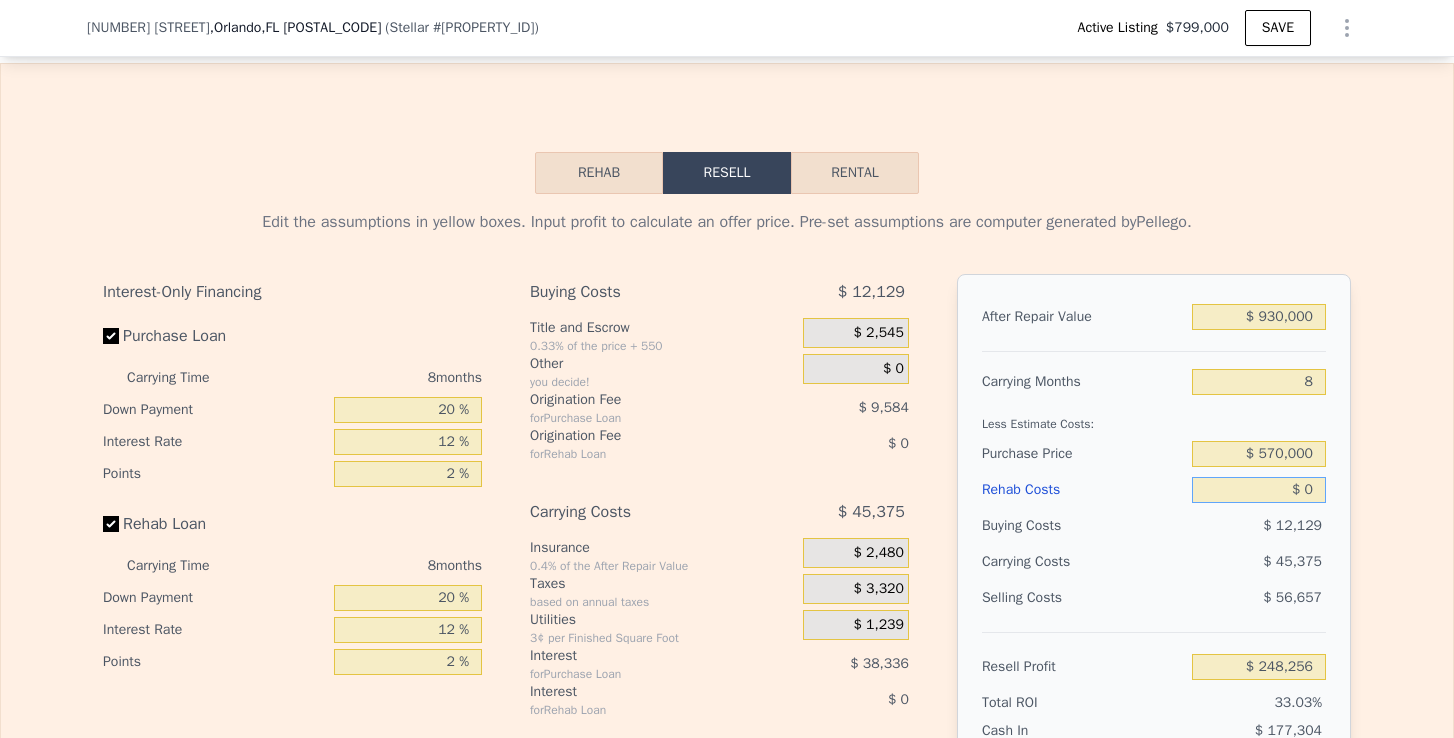 click on "$ 0" at bounding box center (1259, 490) 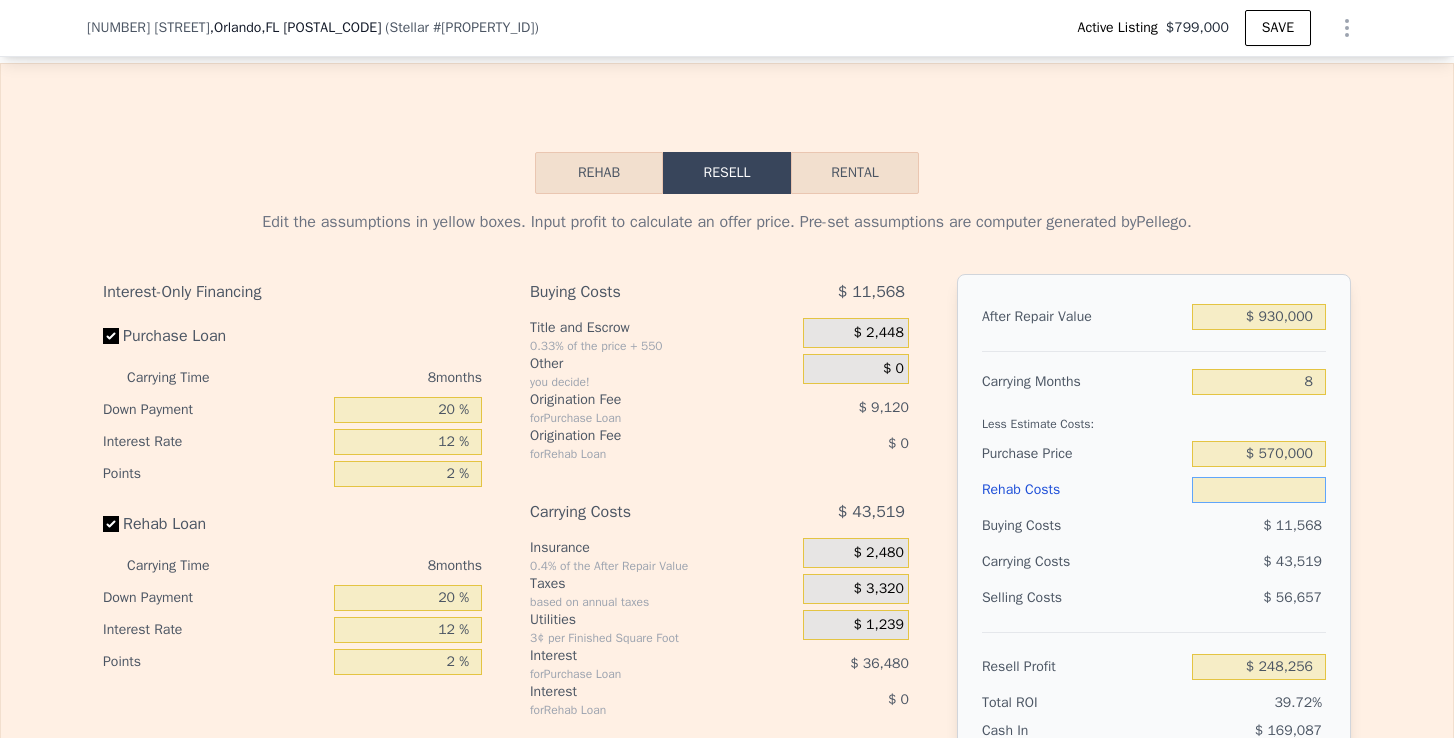 type on "$ 1" 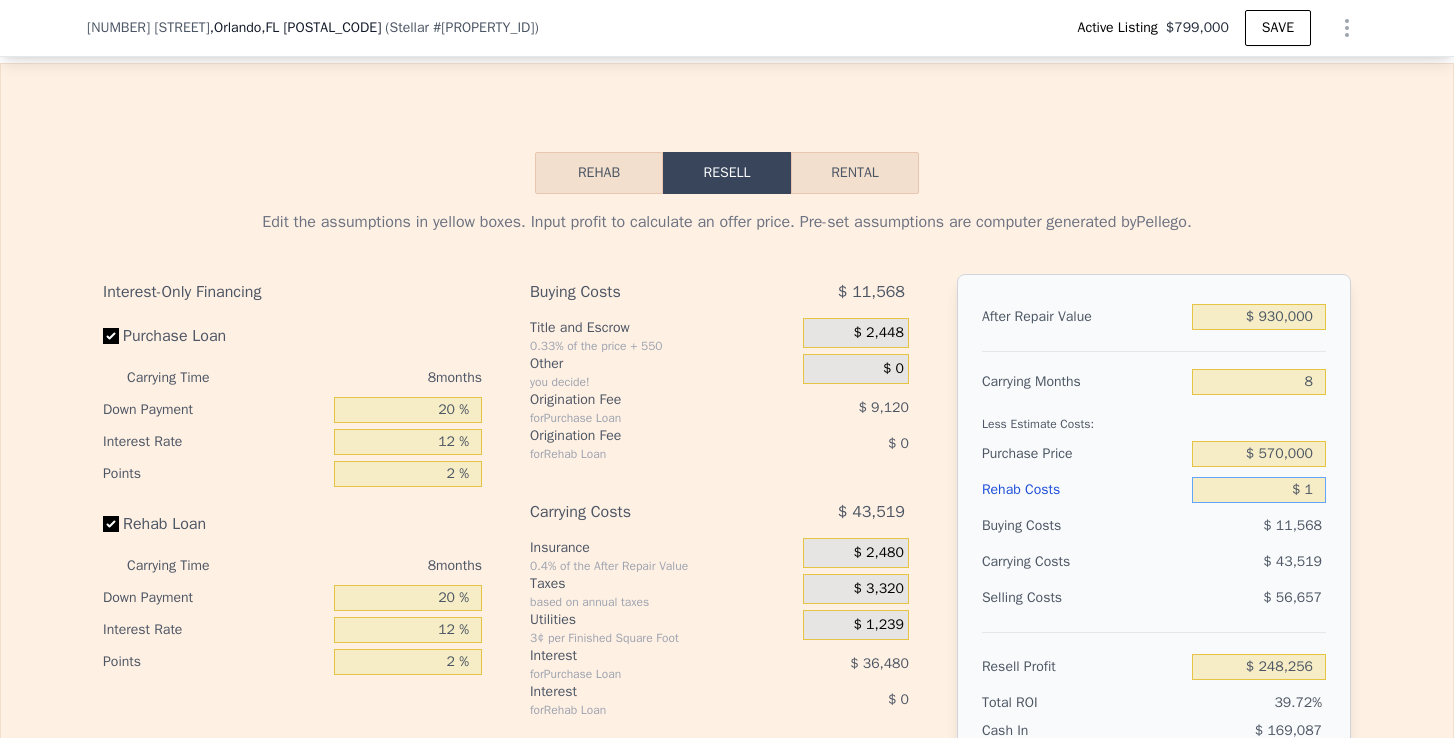 type on "$ 248,255" 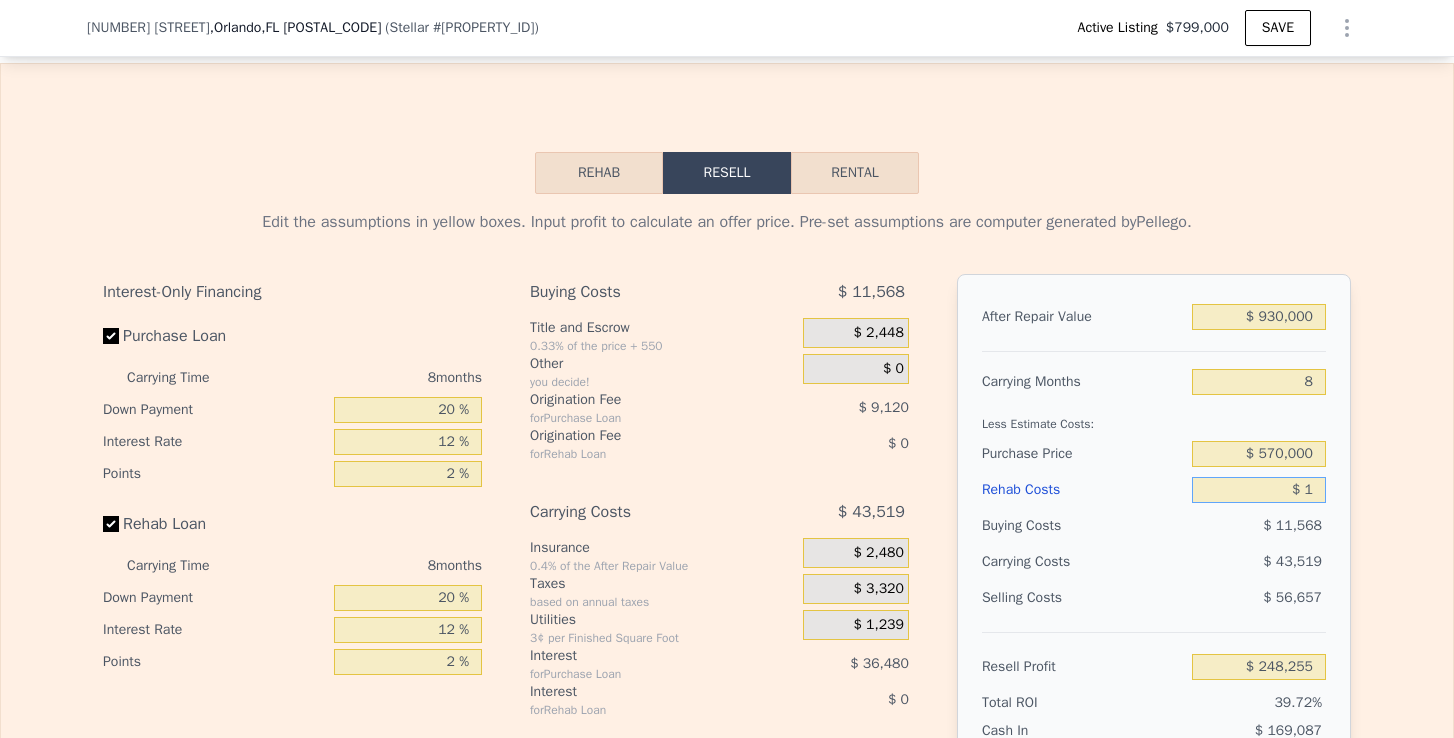 type on "$ 10" 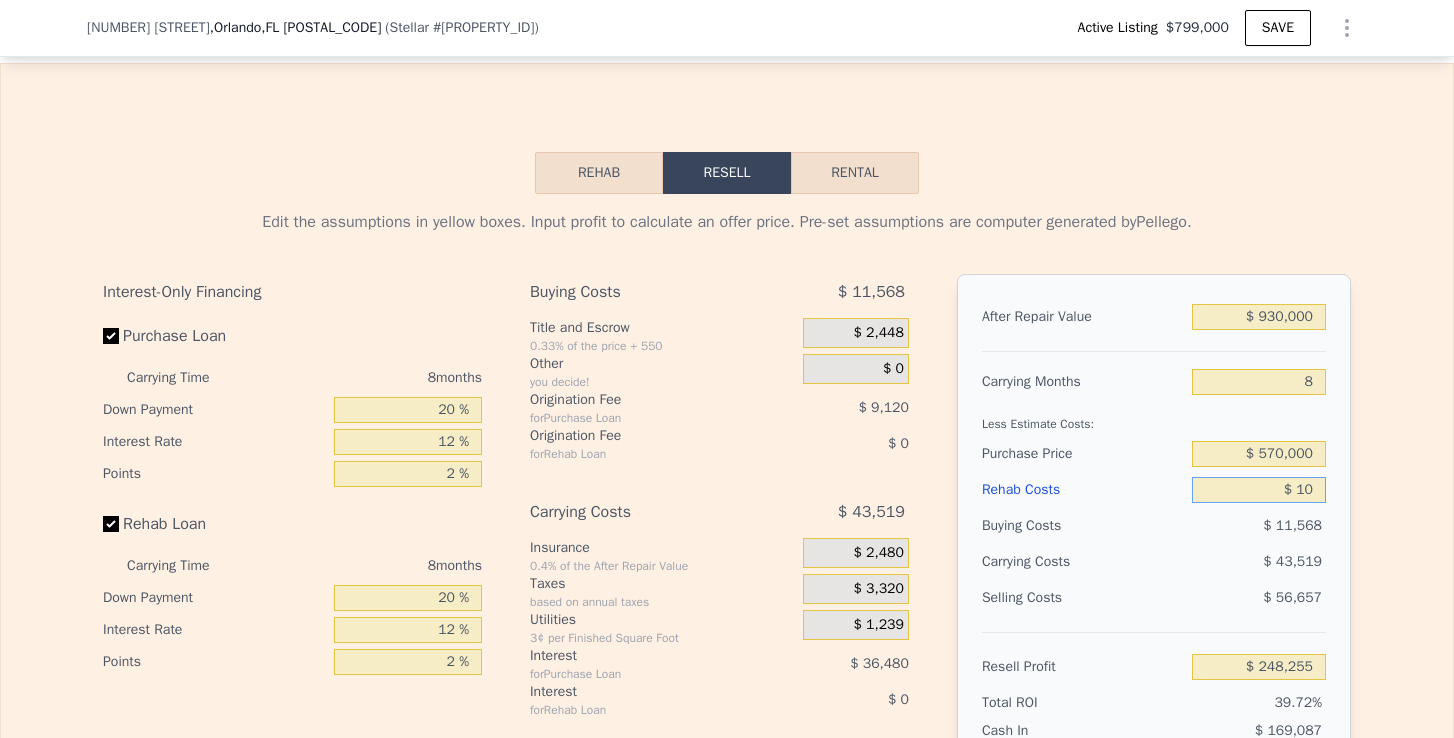 type on "$ 248,246" 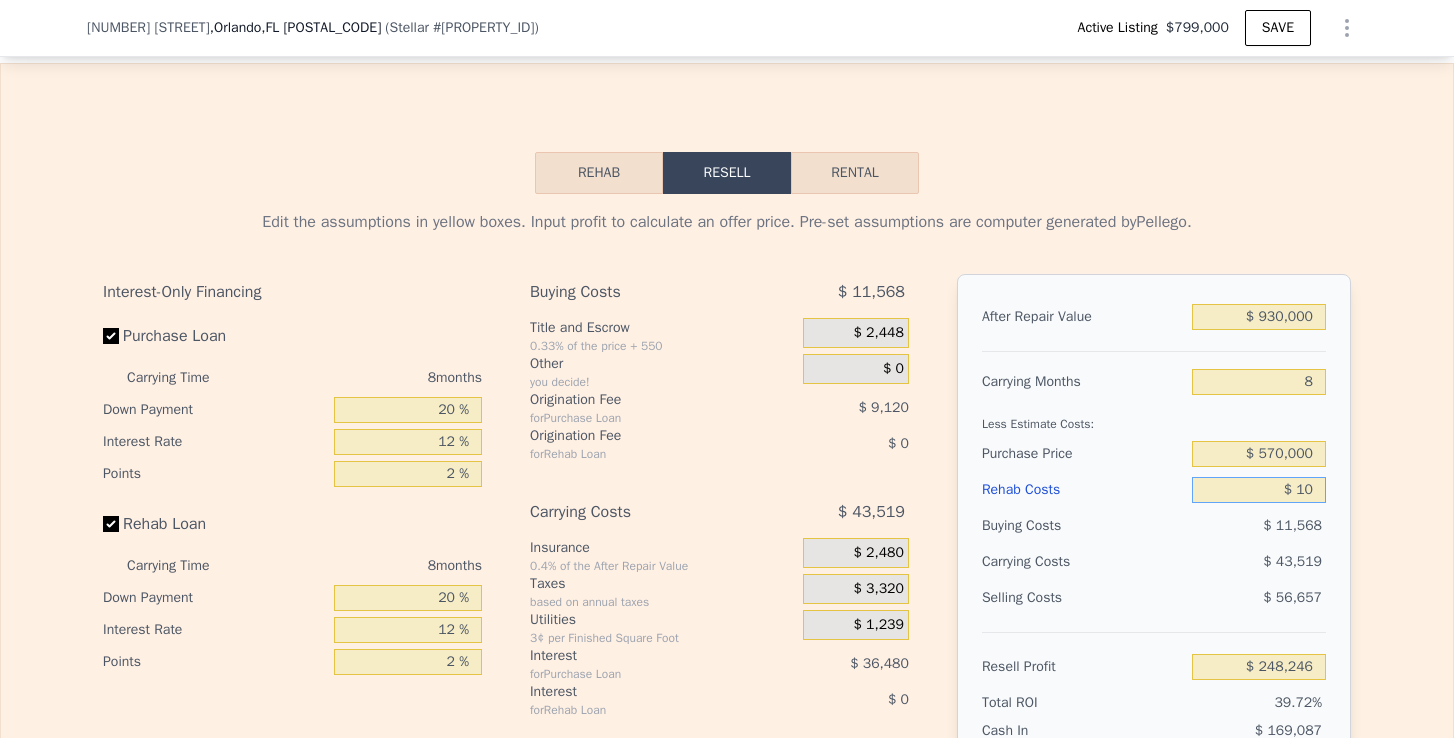 type on "$ 100" 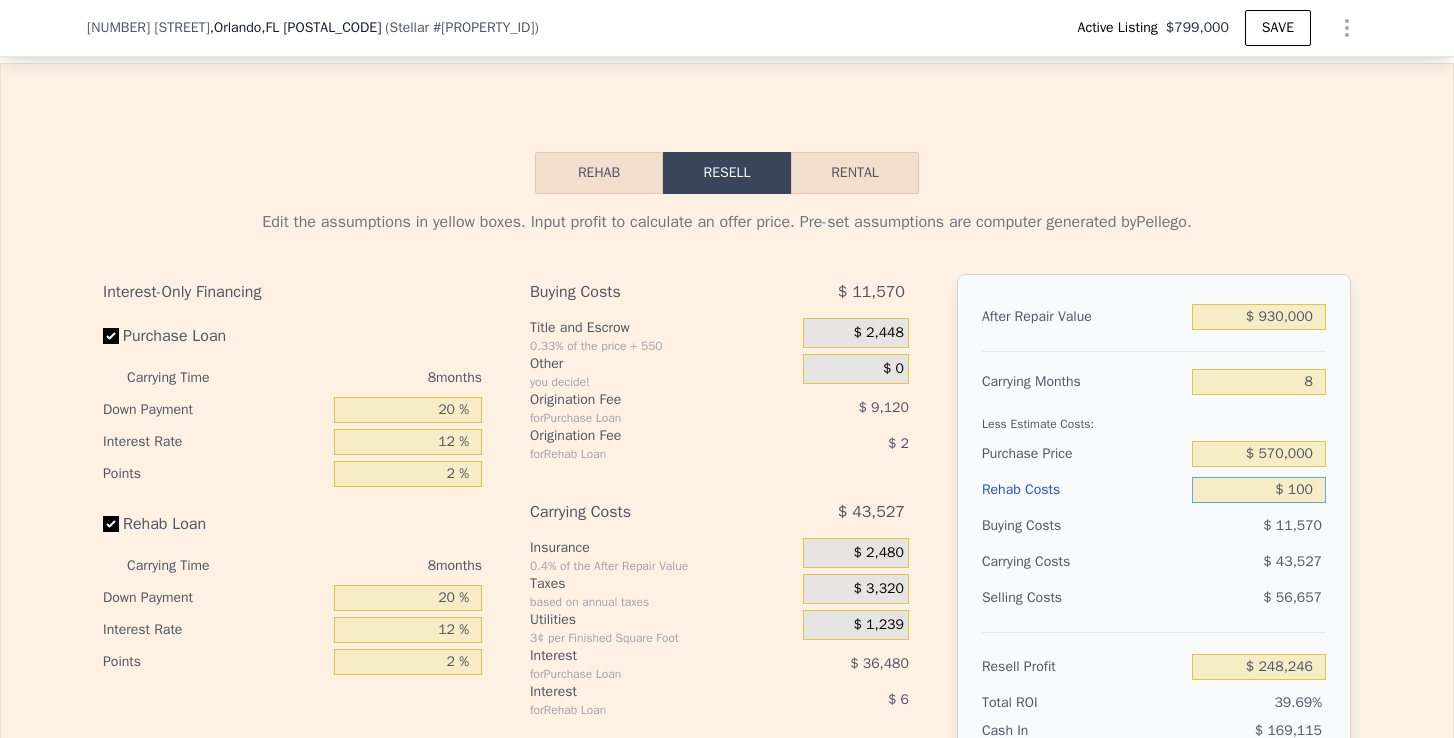 type on "$ 248,146" 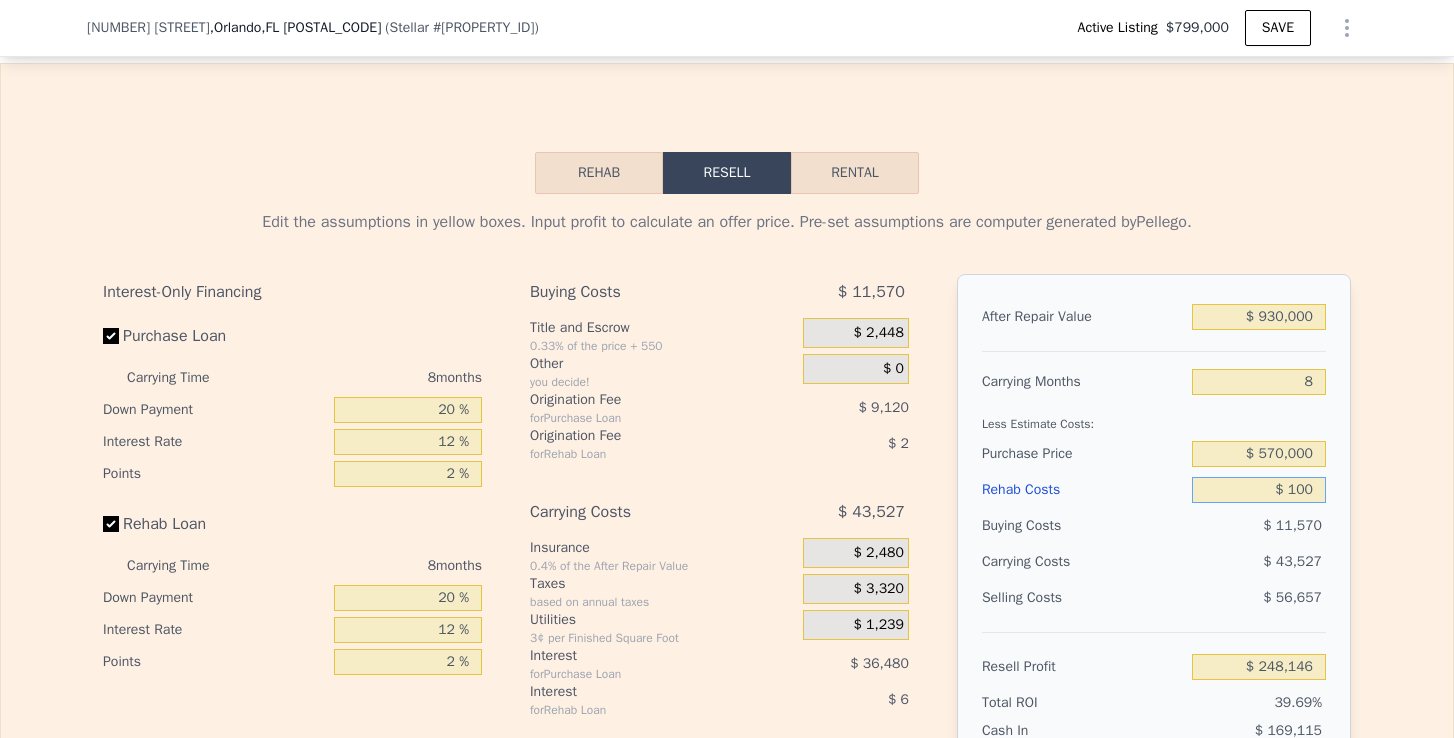 type on "$ 1,000" 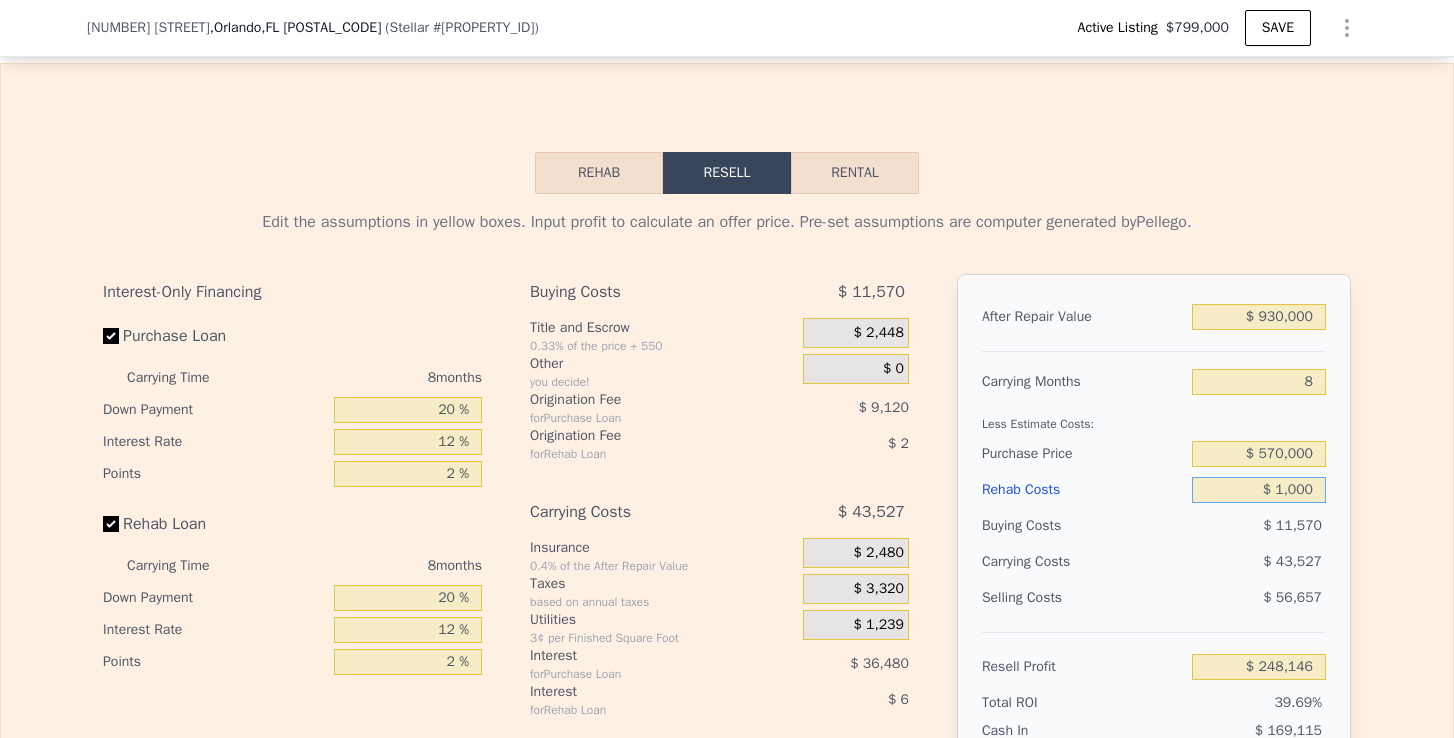 type on "$ 247,176" 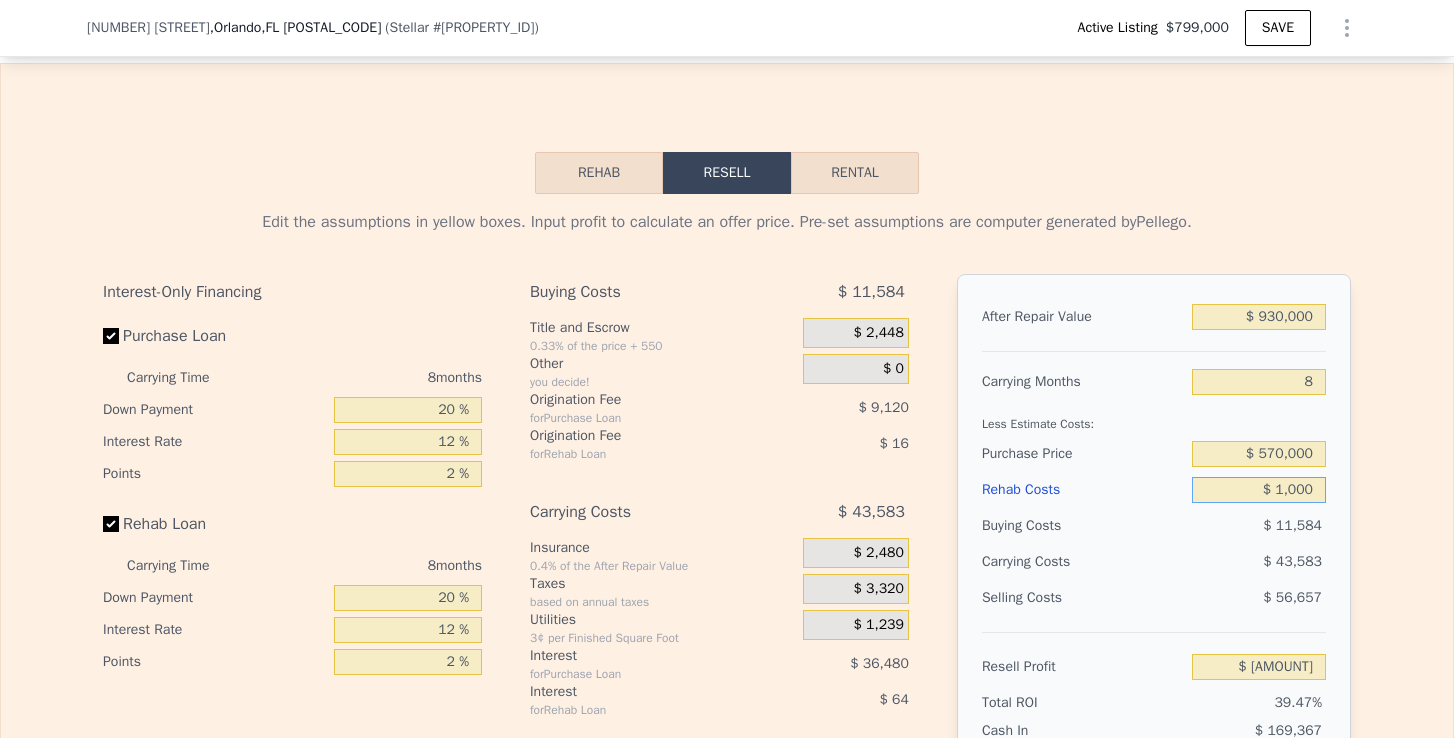 type on "$ 10,000" 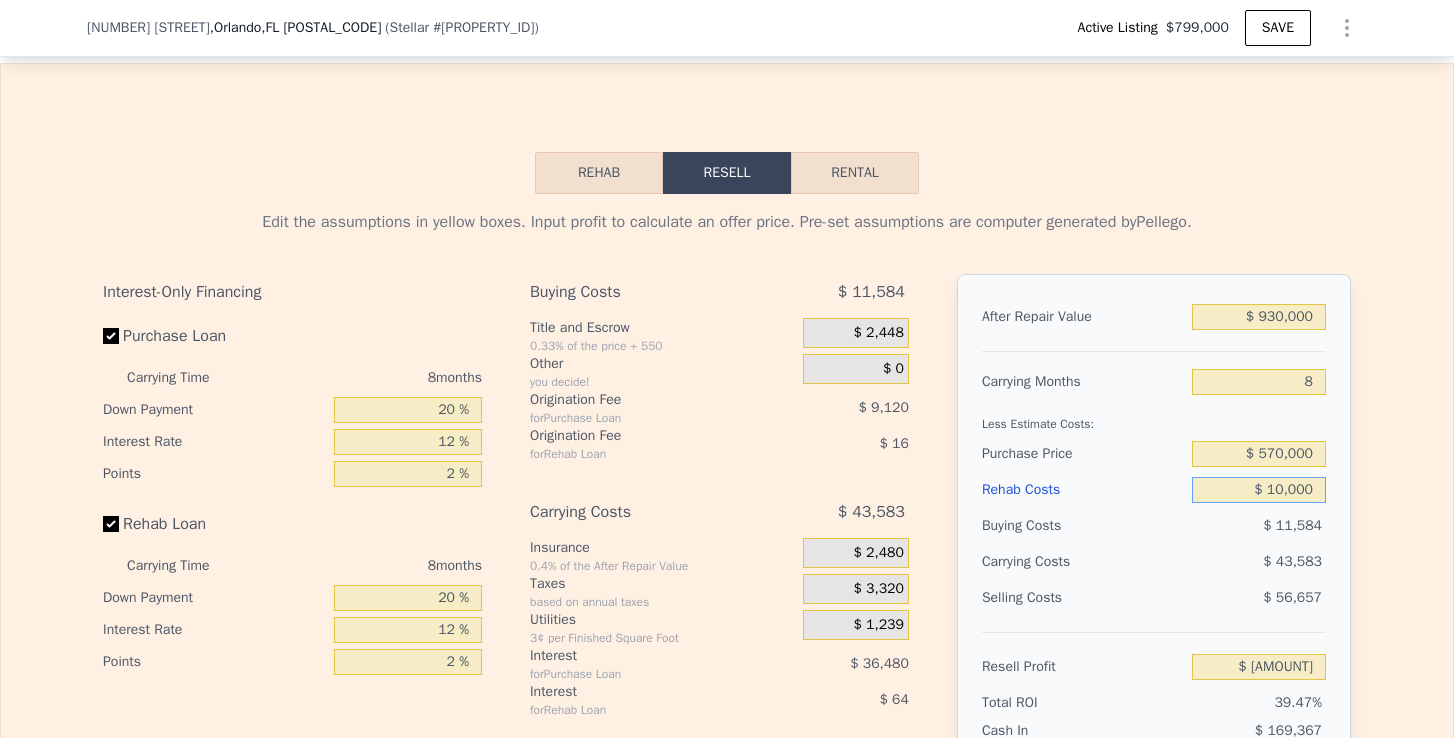 type on "$ 237,456" 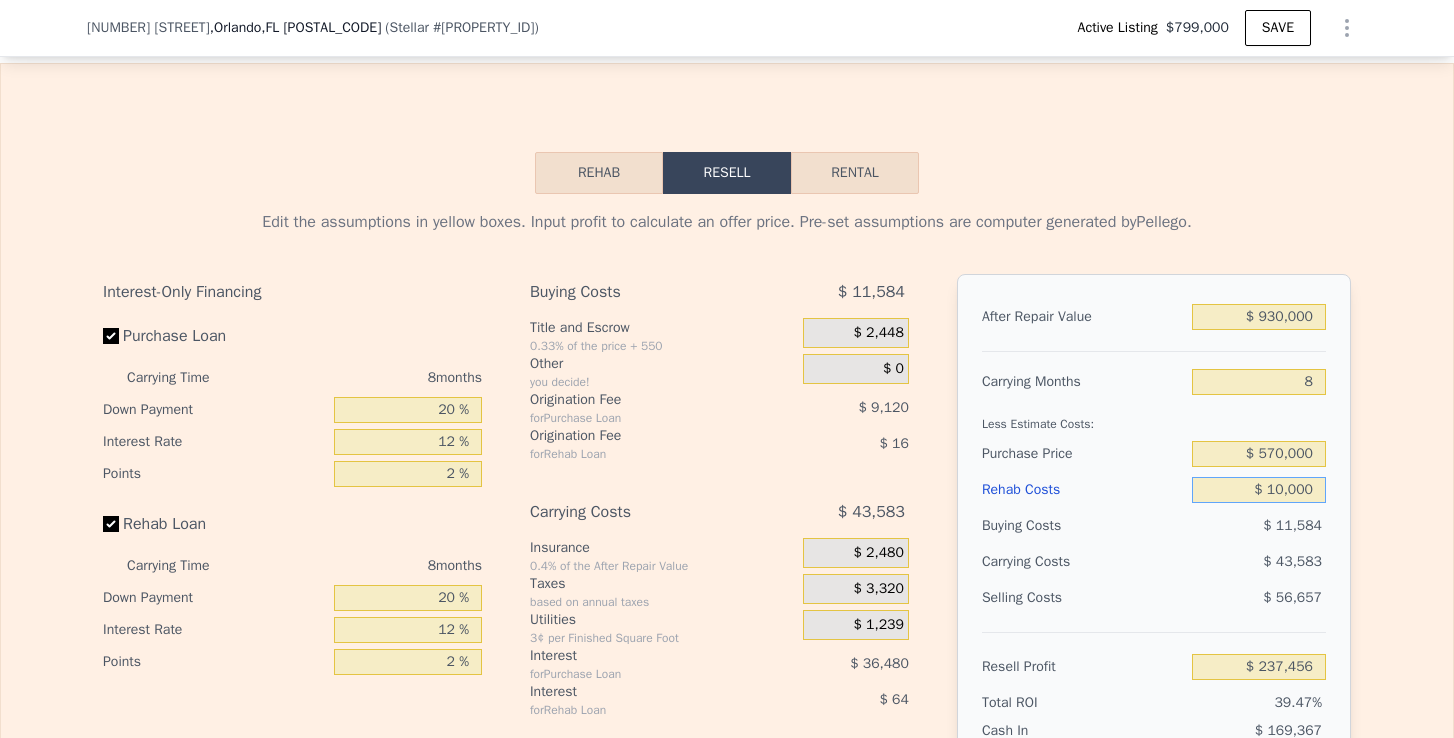 type on "$ 100,000" 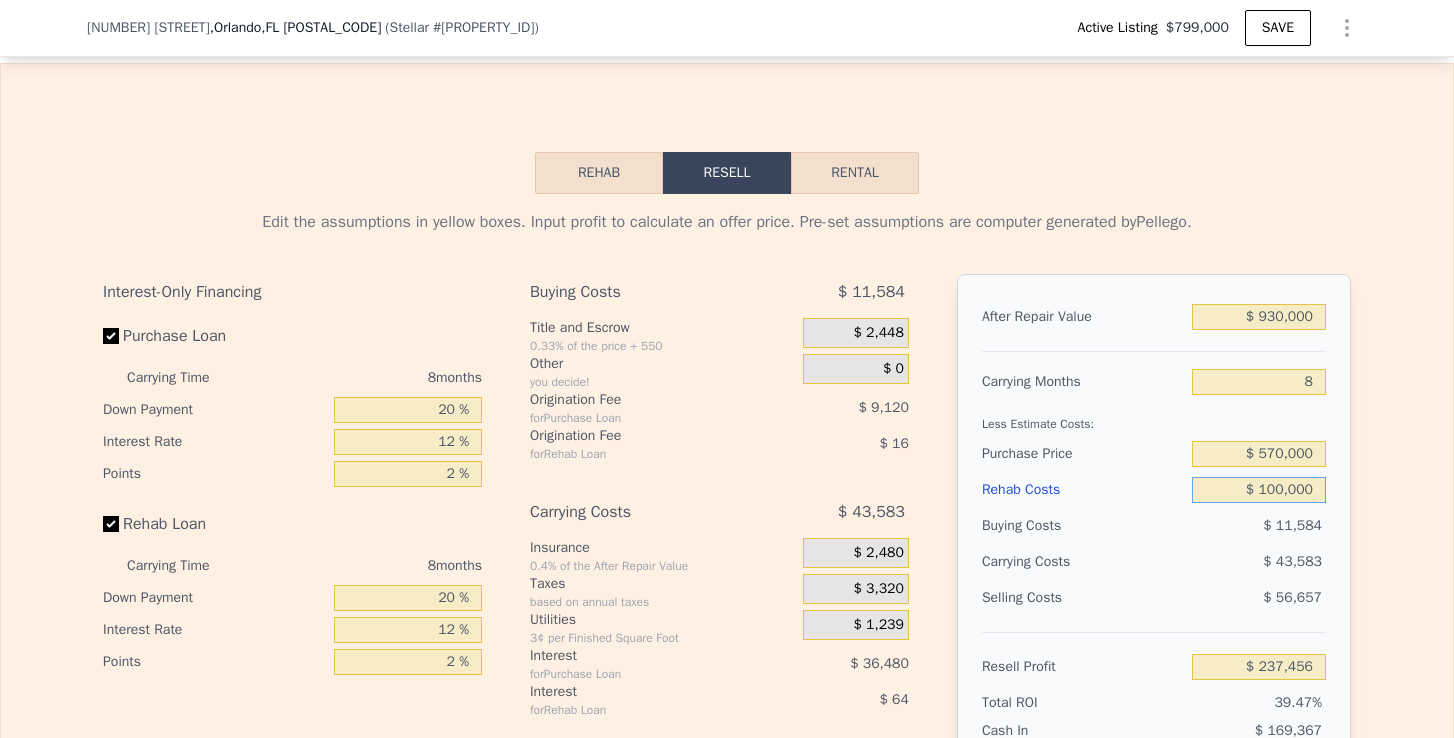 type on "$ 140,256" 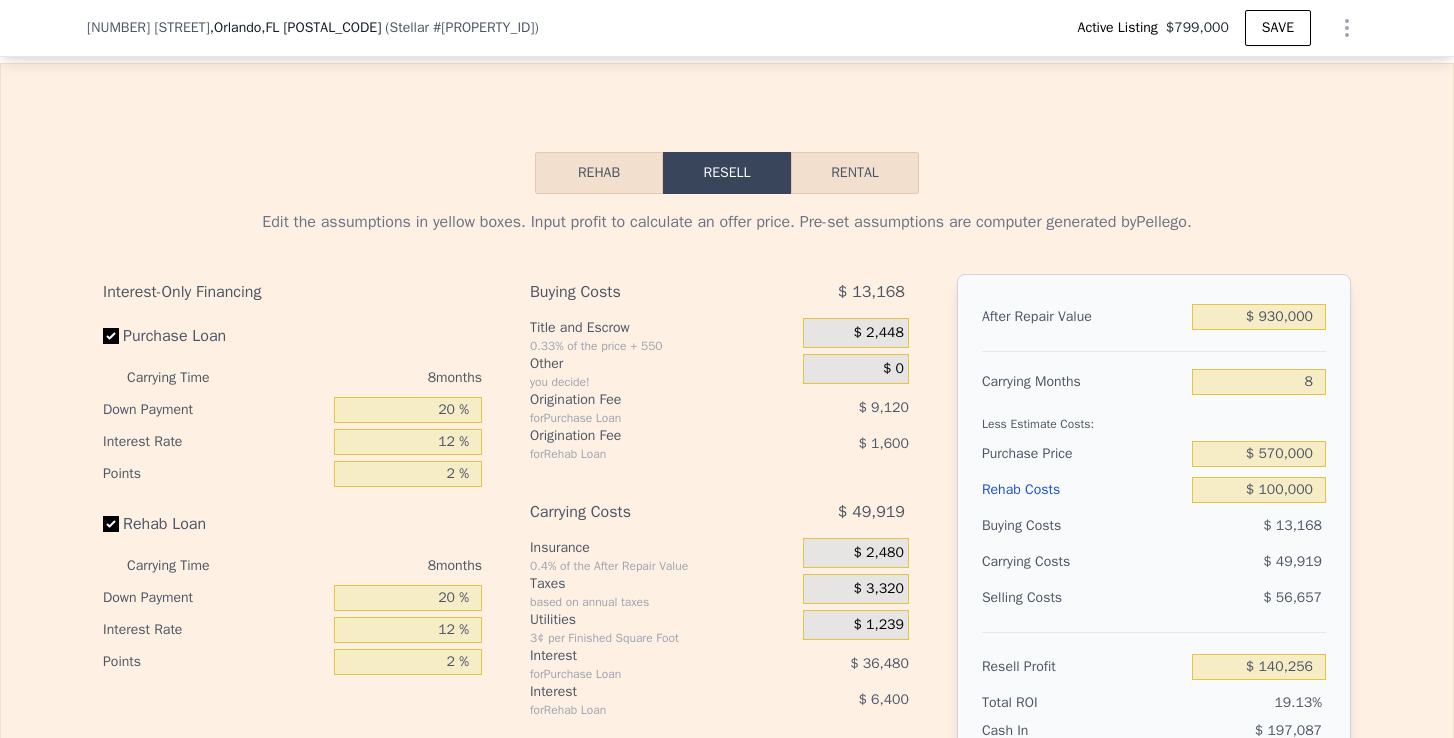 click on "After Repair Value $ 930,000 Carrying Months 8 Less Estimate Costs: Purchase Price $ 570,000 Rehab Costs $ 100,000 Buying Costs $ 13,168 Carrying Costs $ 49,919 Selling Costs $ 56,657 Resell Profit $ 140,256 Total ROI 19.13% Cash In $ 197,087 Cash ROI ROIs are not annualized 71.16%" at bounding box center [1154, 552] 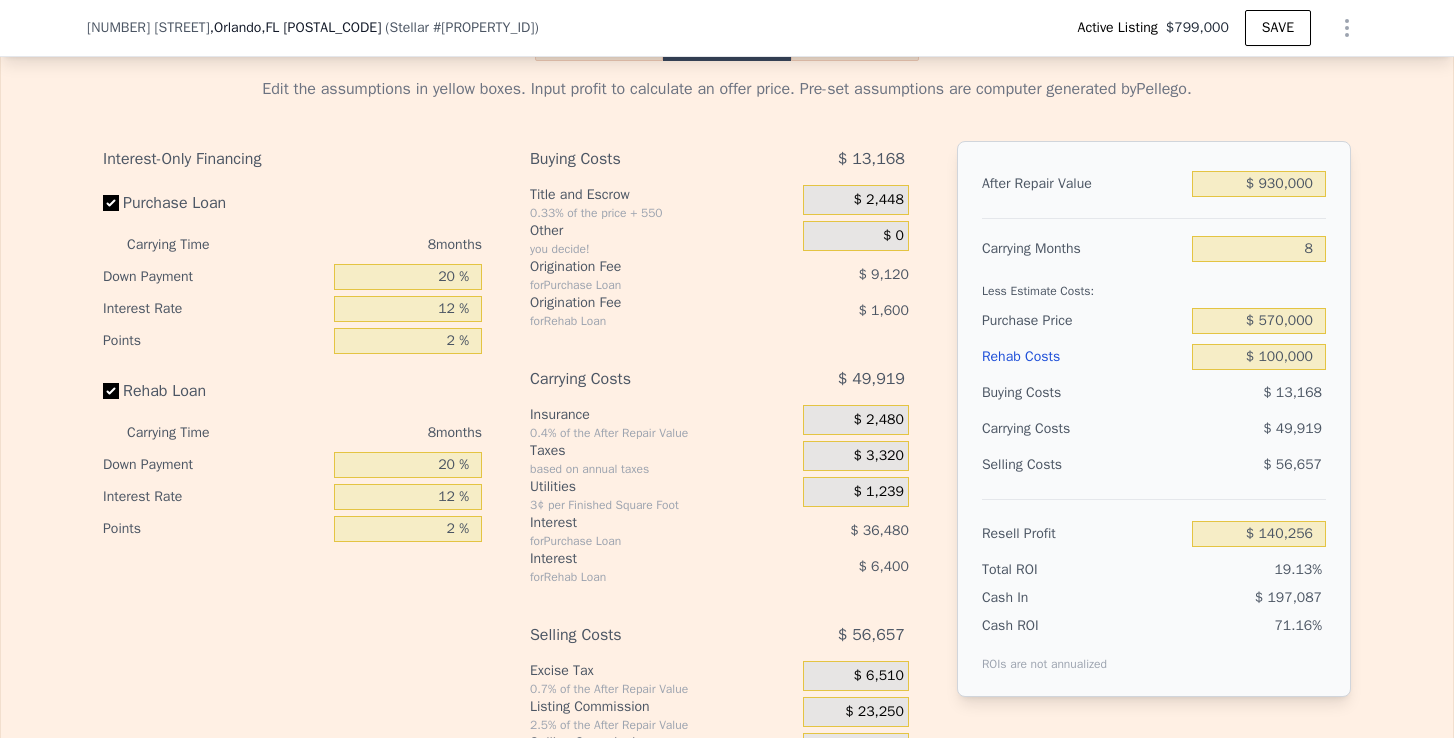 scroll, scrollTop: 3340, scrollLeft: 0, axis: vertical 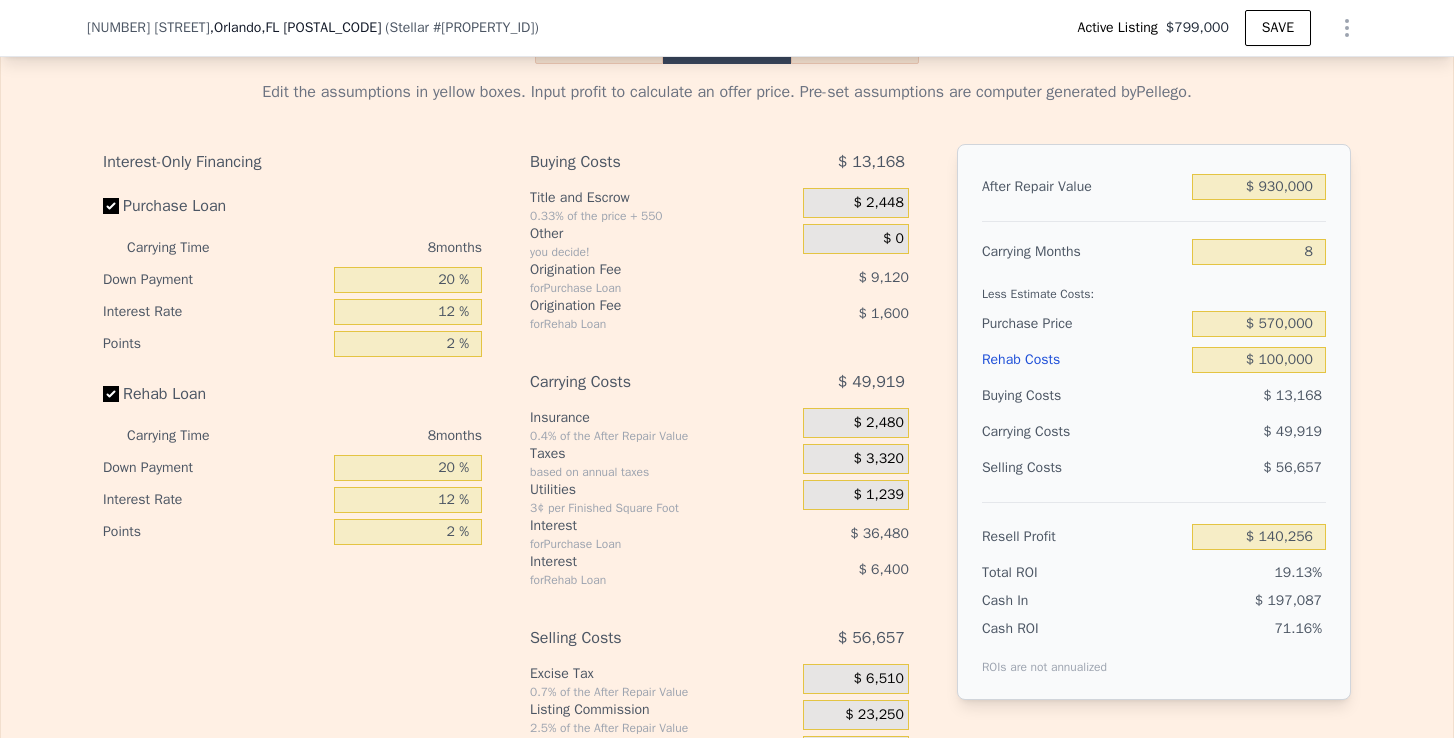 click on "$ 2,448" at bounding box center [879, 203] 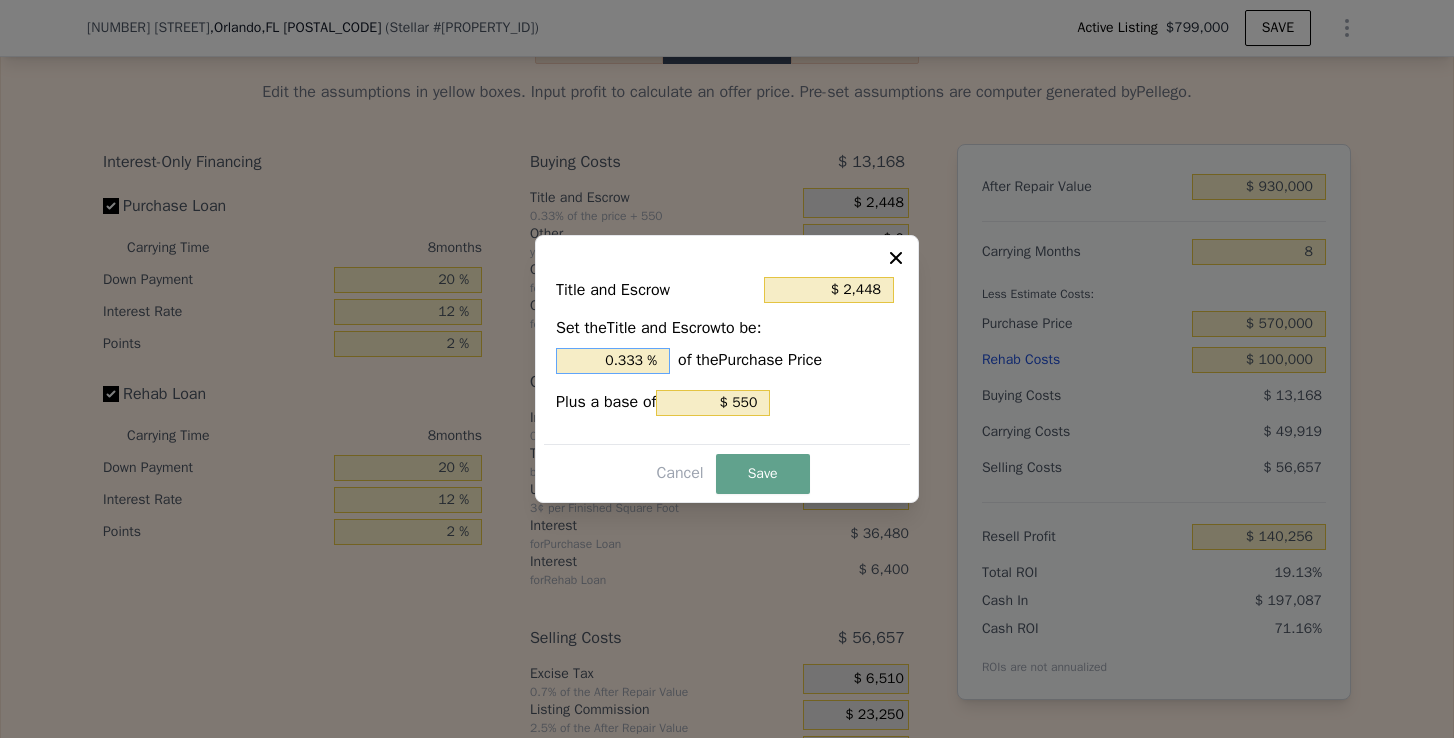 drag, startPoint x: 644, startPoint y: 364, endPoint x: 512, endPoint y: 364, distance: 132 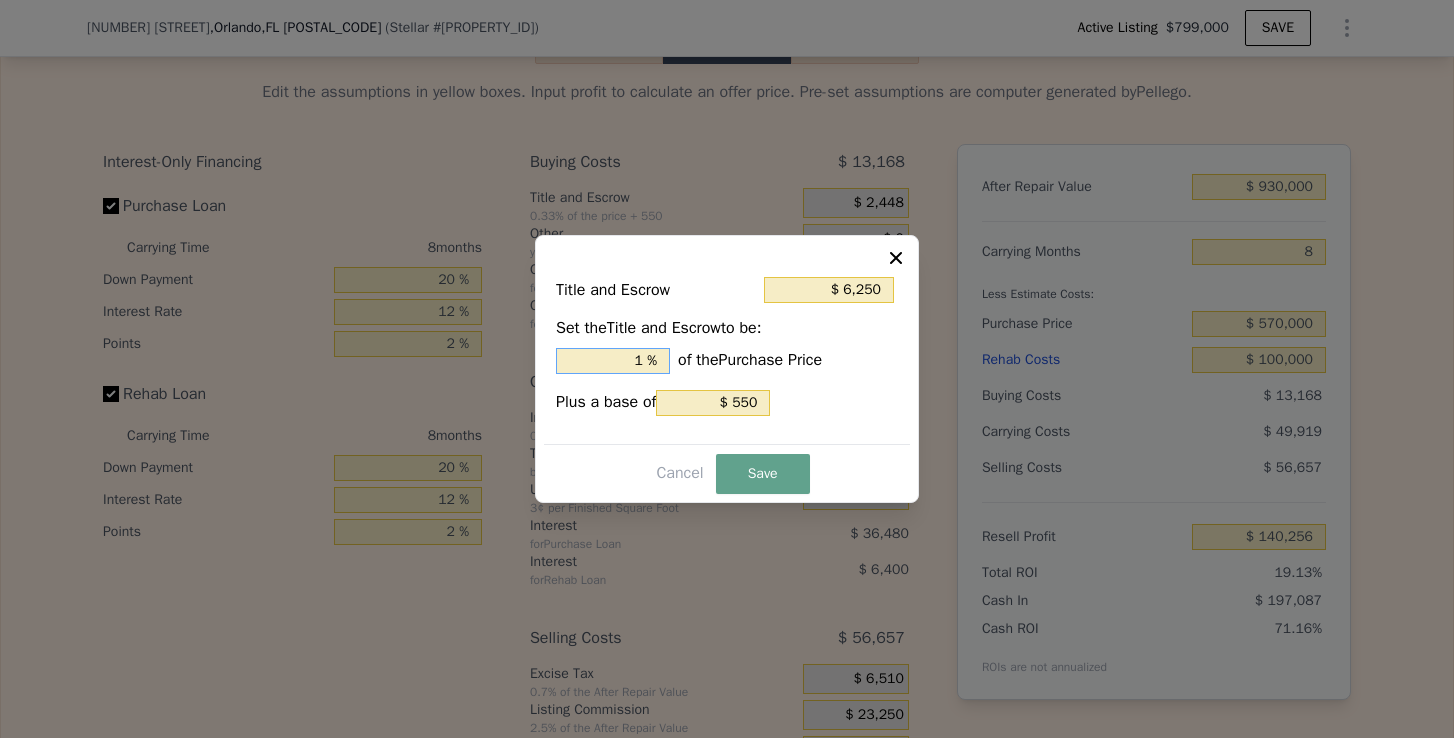 type on "1. %" 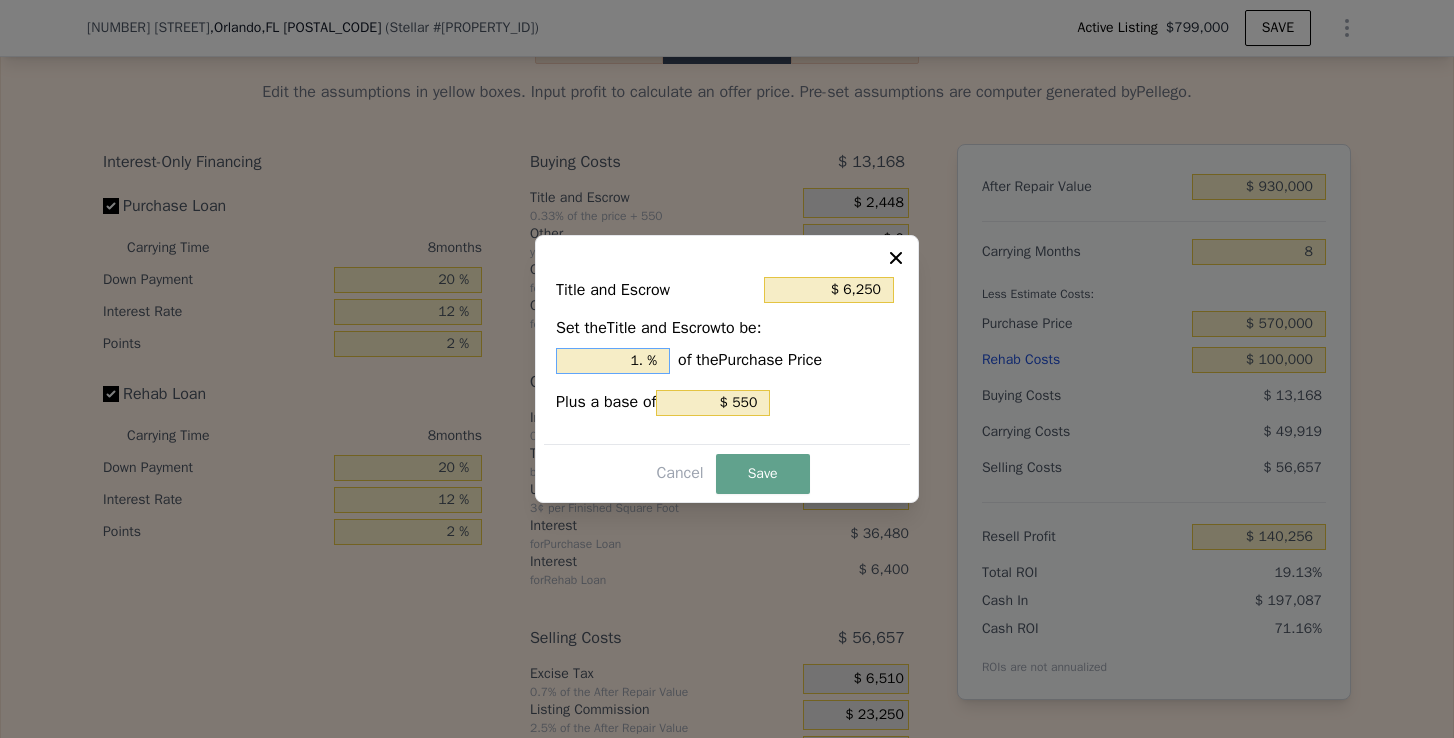 type on "$ 7,390" 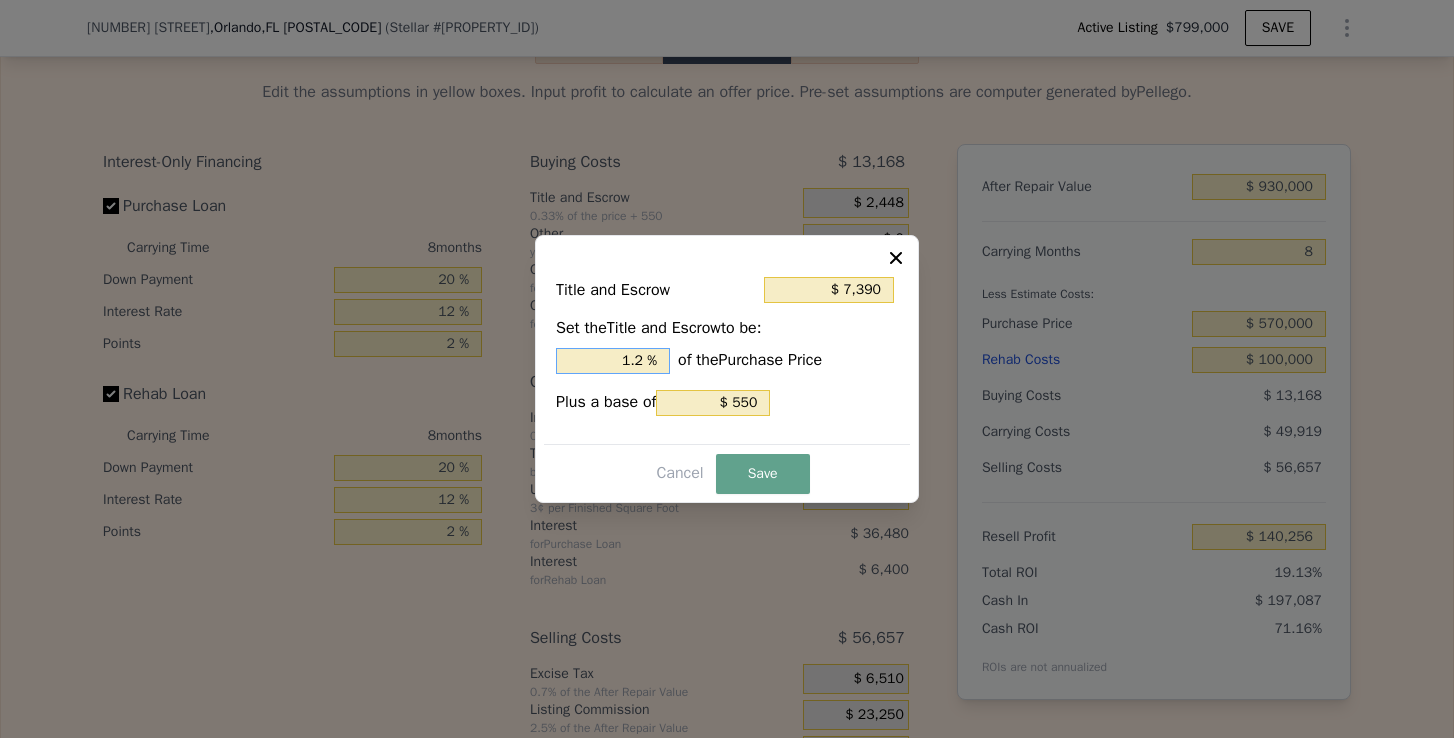 type on "$ 7,675" 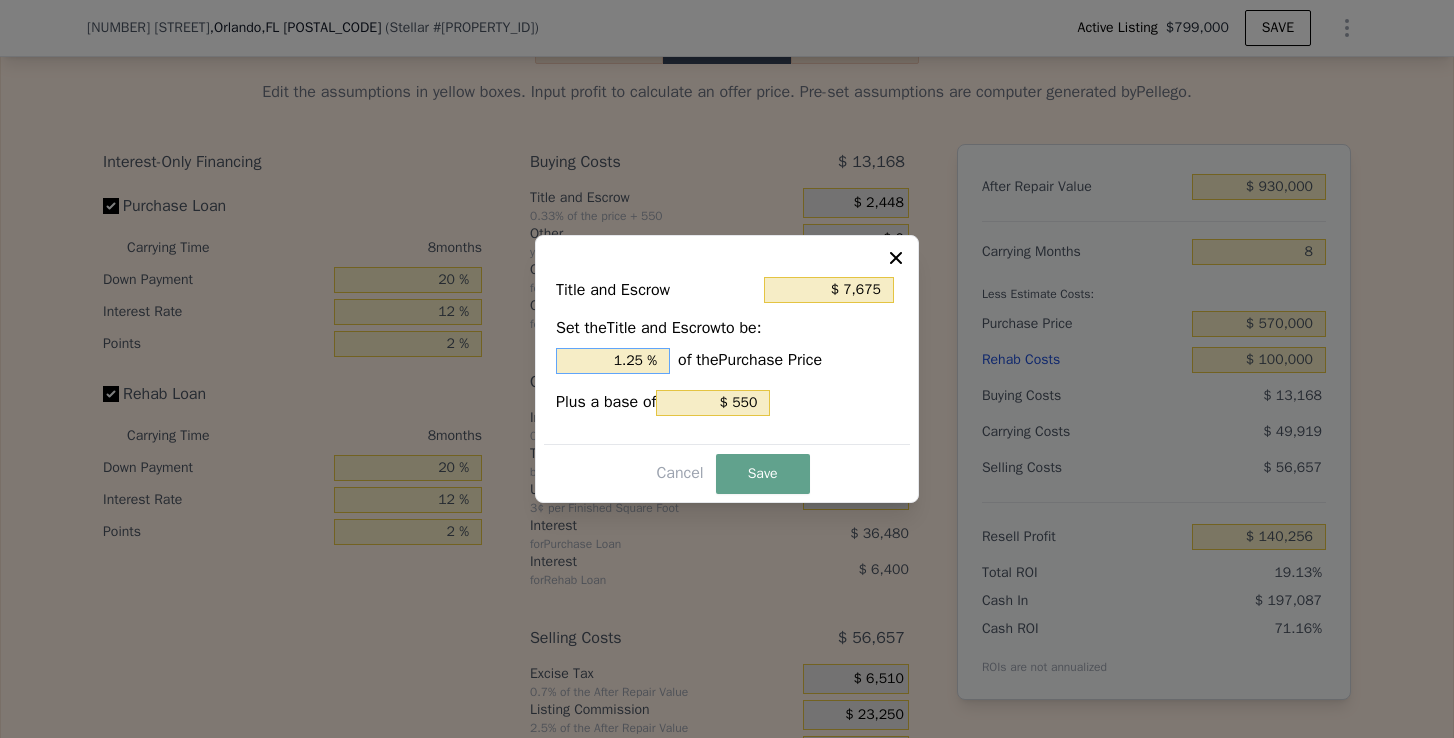 type on "1.25 %" 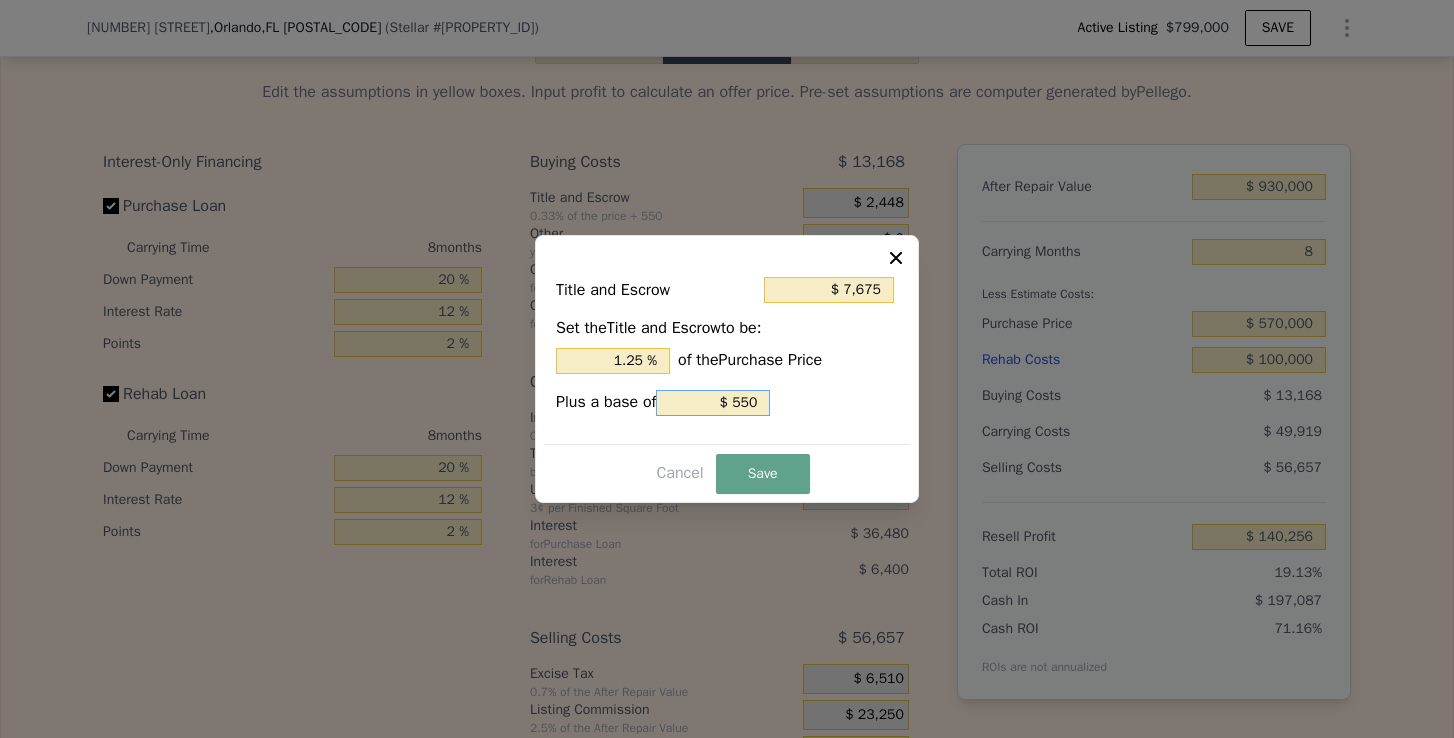click on "$ 550" at bounding box center [713, 403] 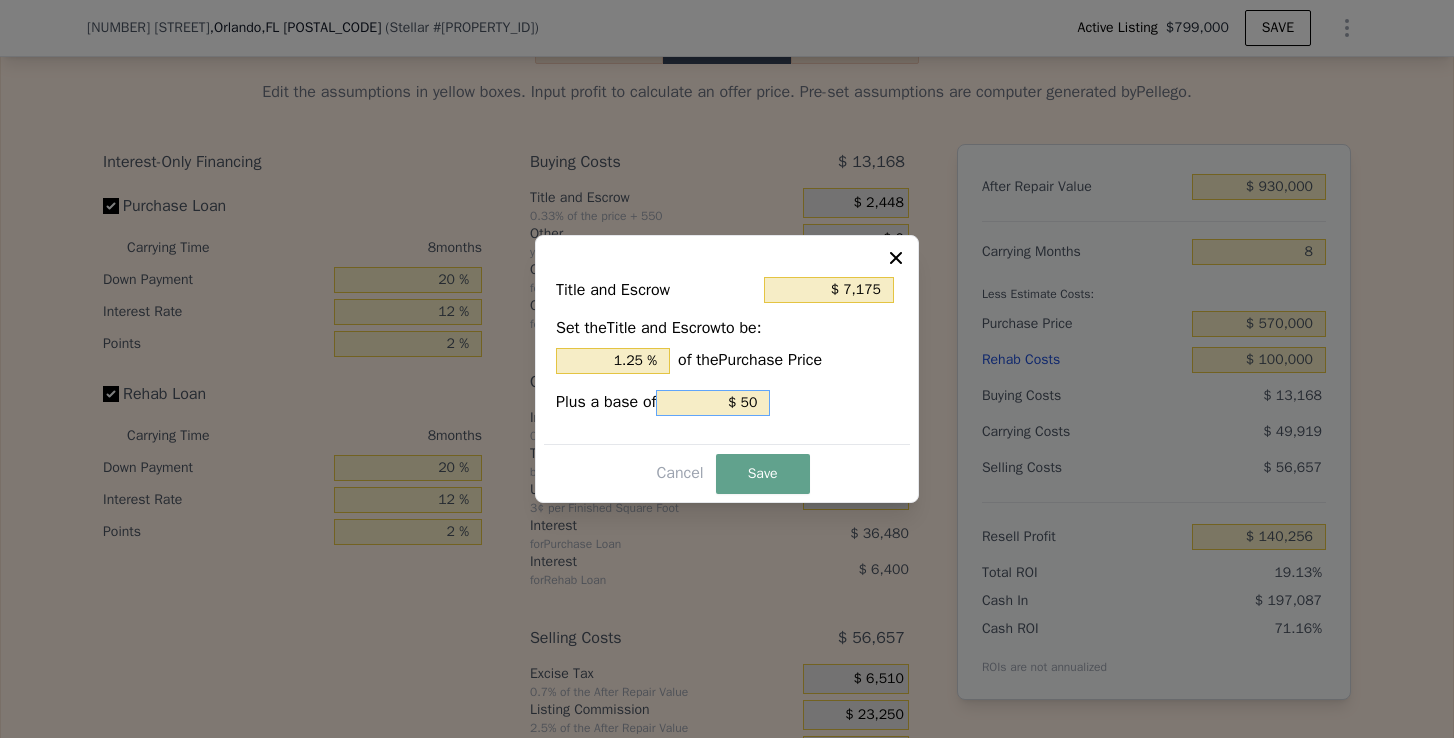 type on "$ 7,125" 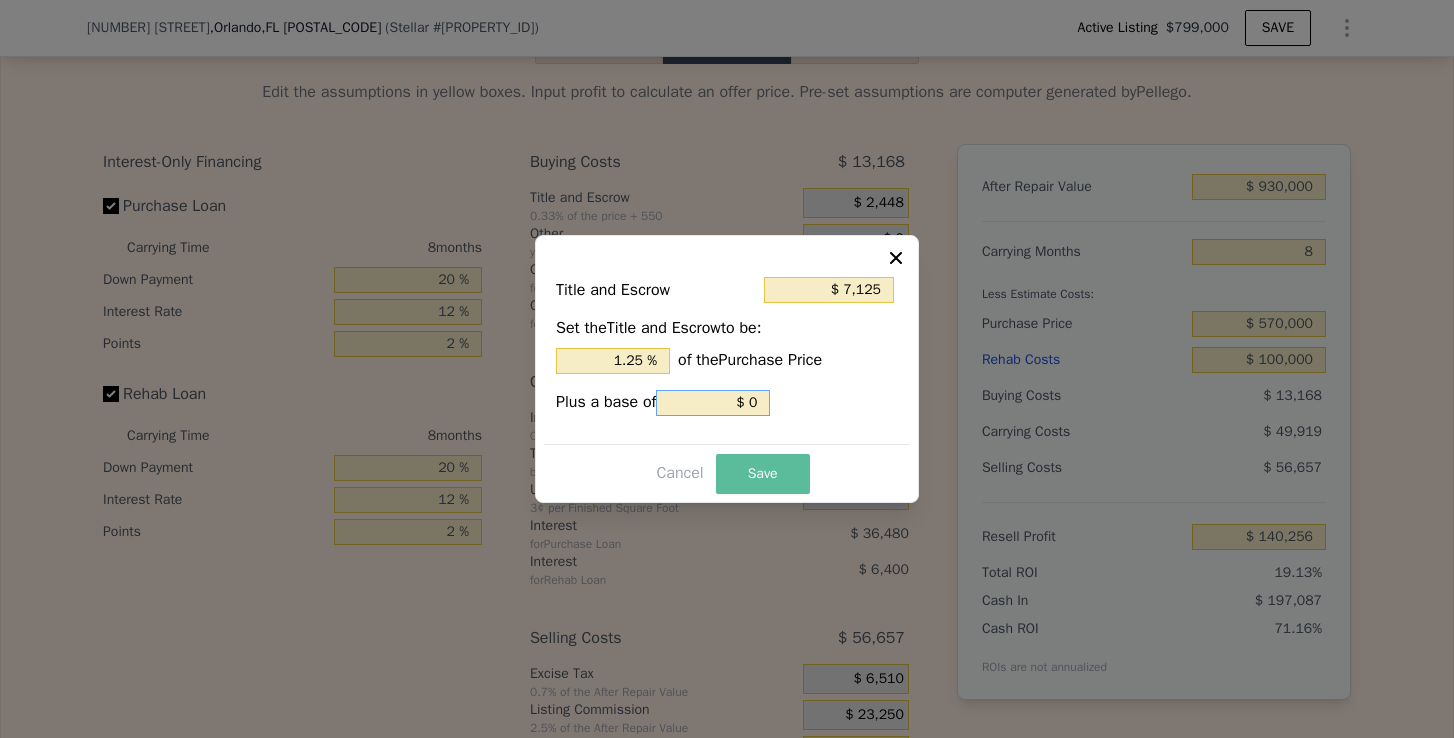 type on "$ 0" 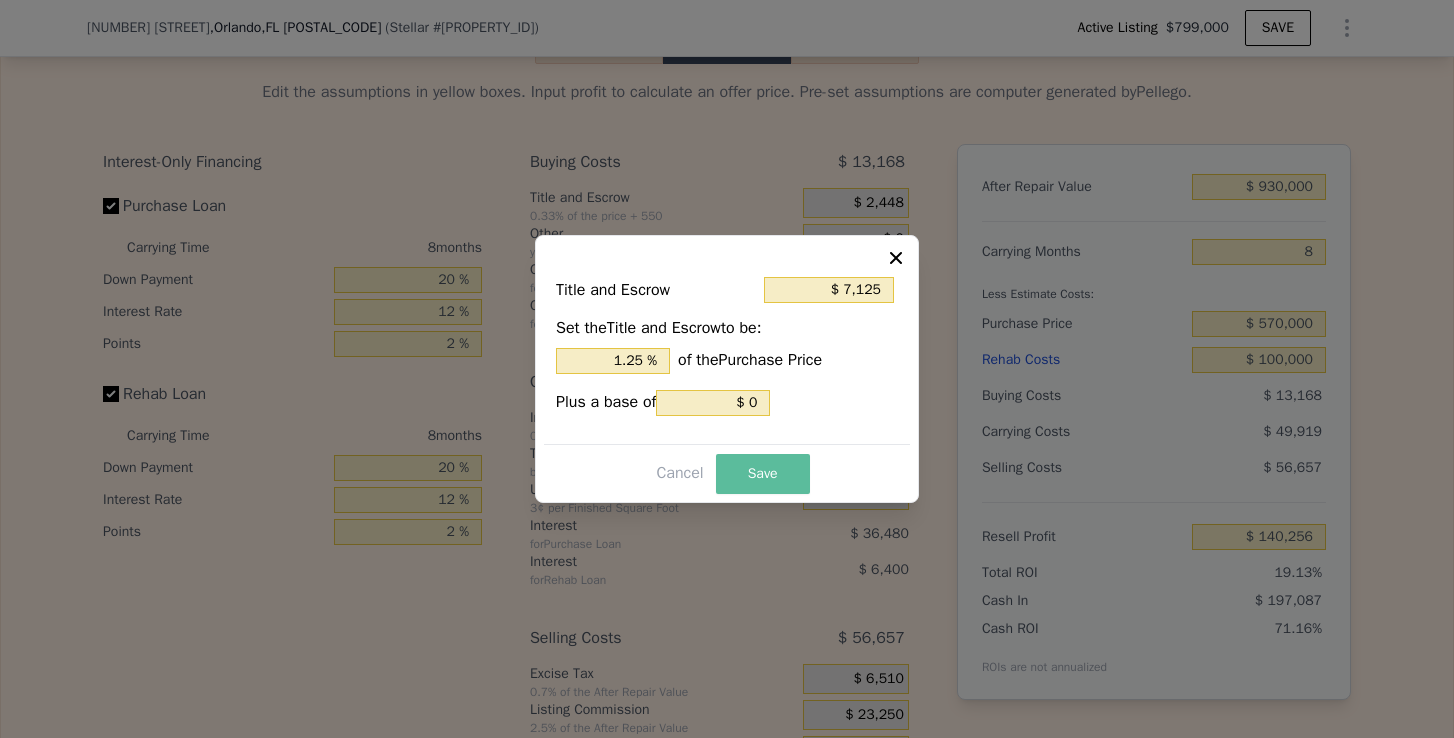 click on "Save" at bounding box center (763, 474) 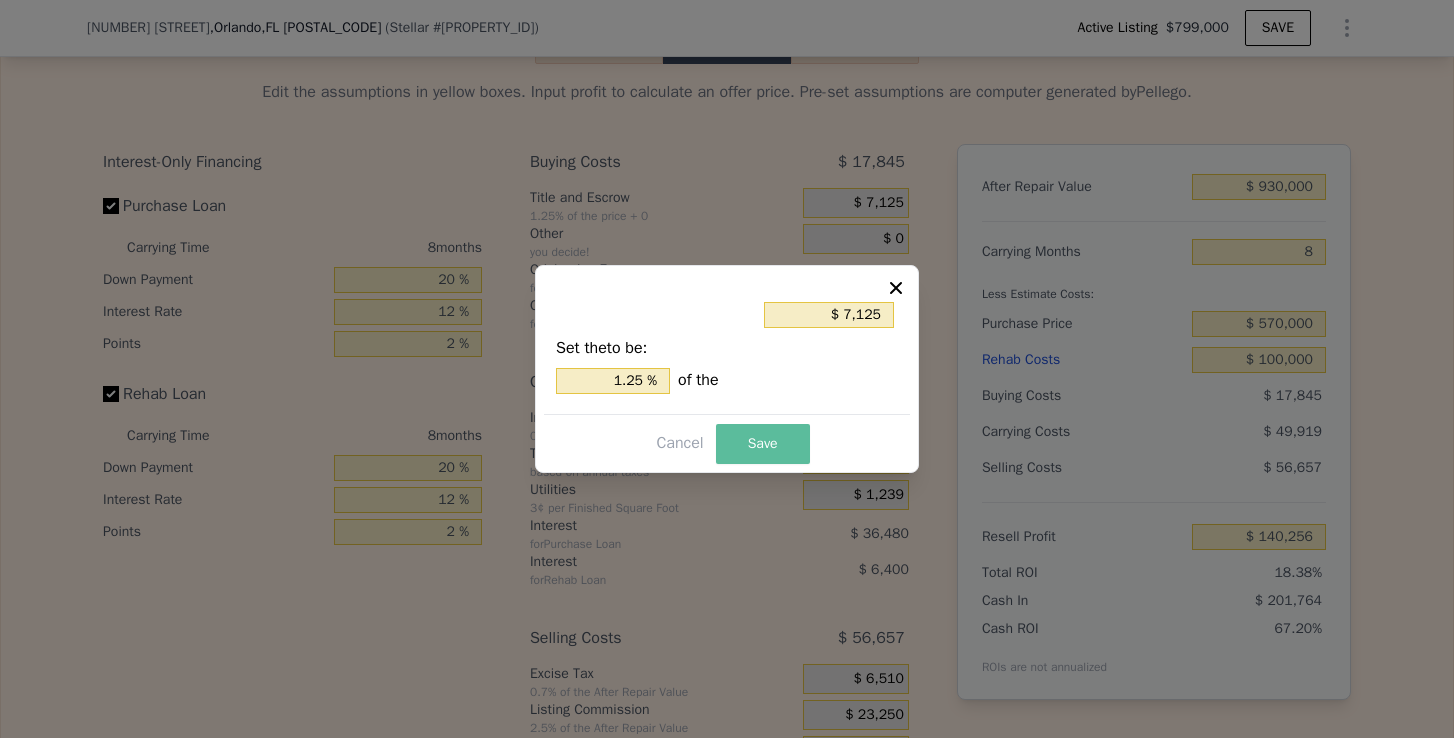 type on "$ 135,579" 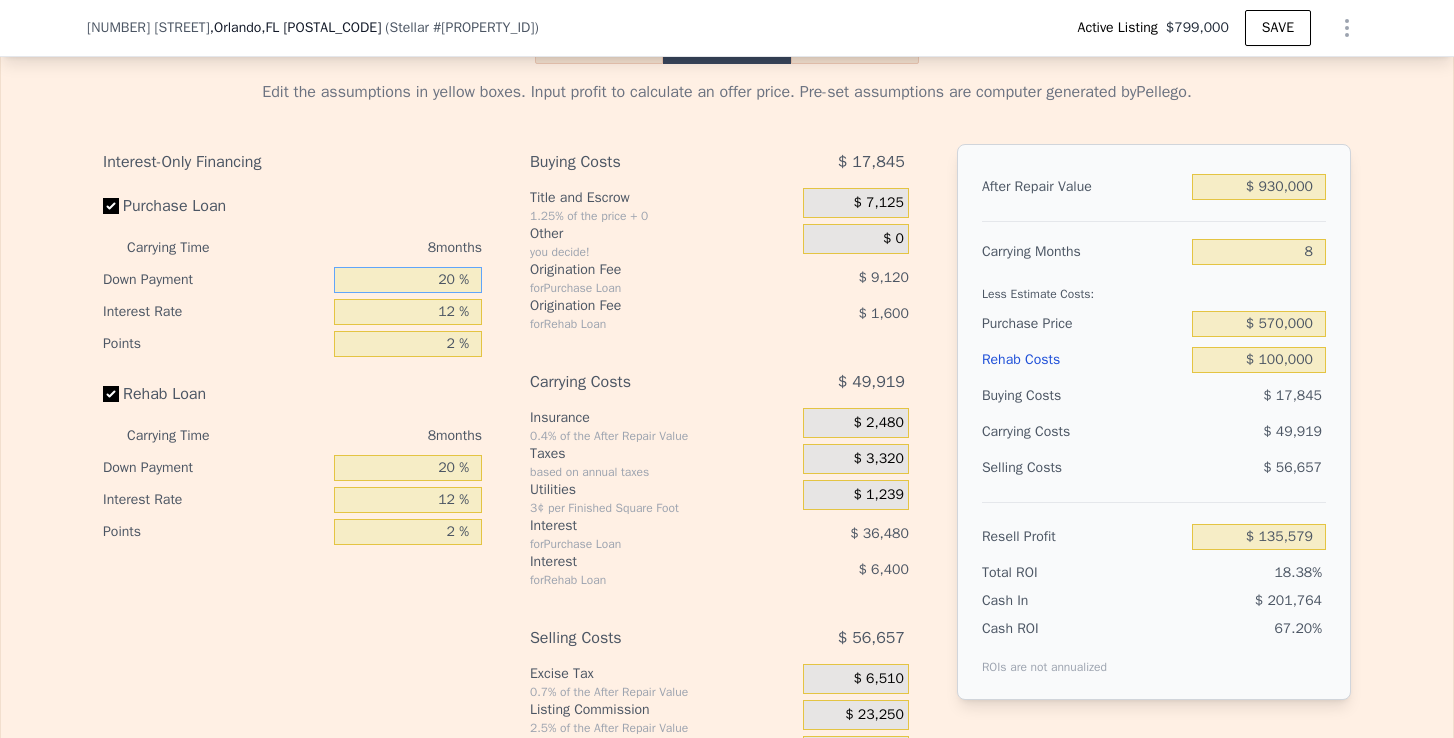 click on "20 %" at bounding box center (408, 280) 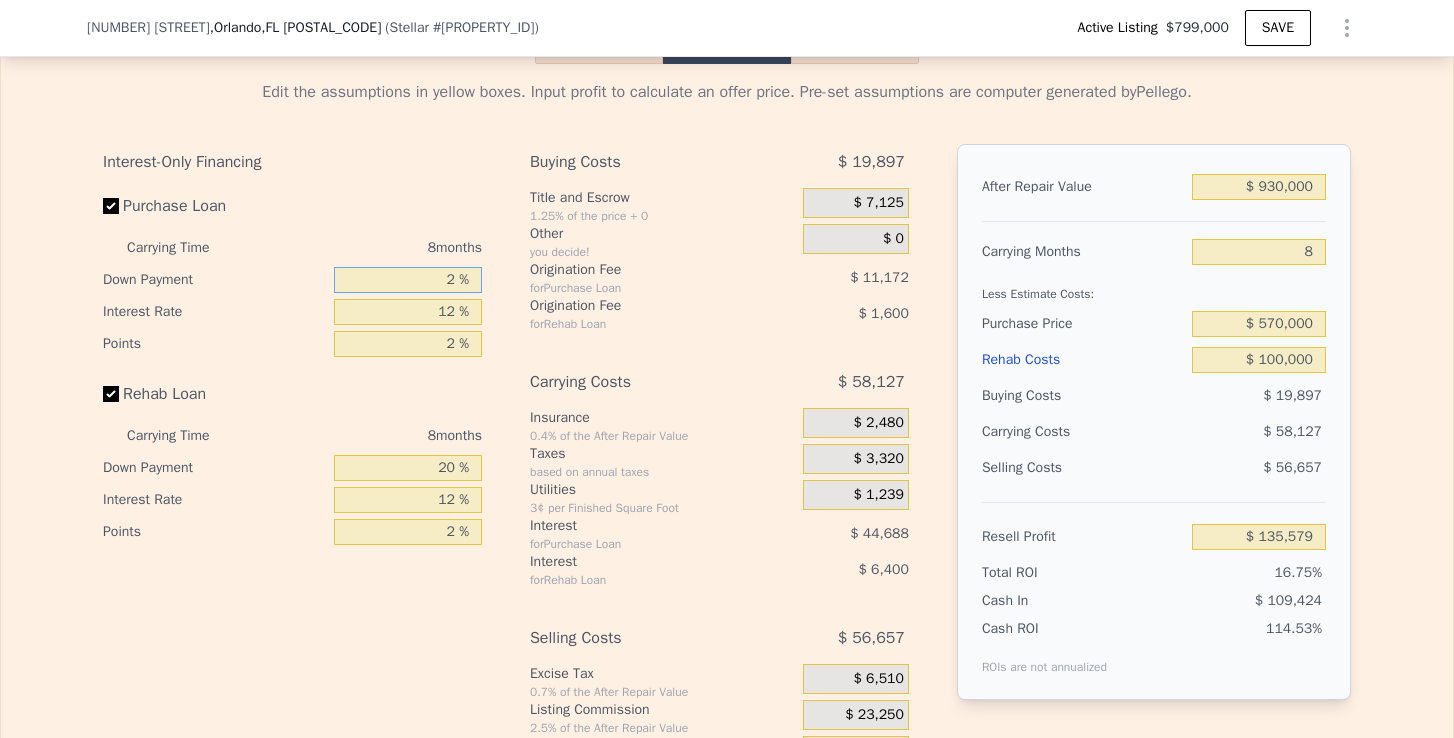 type on "$ 125,319" 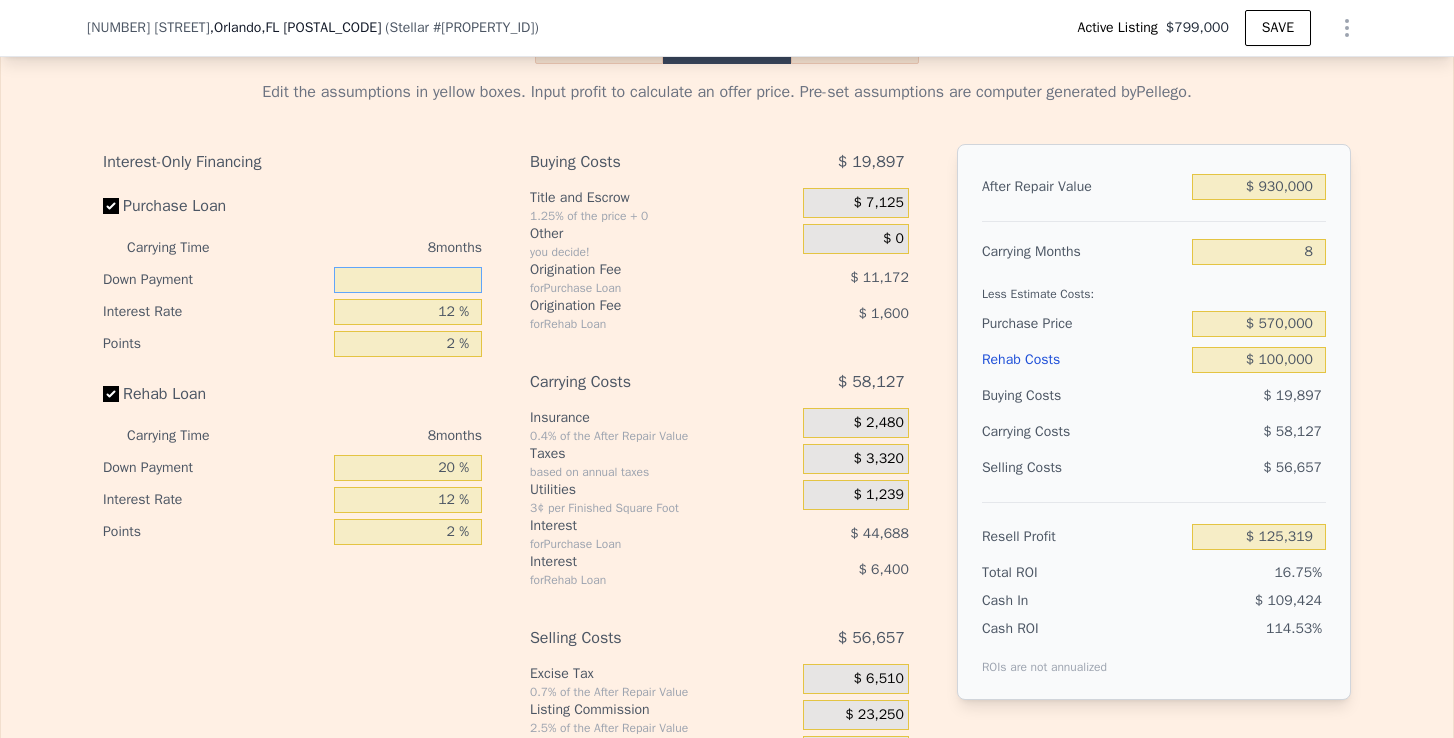 type on "1 %" 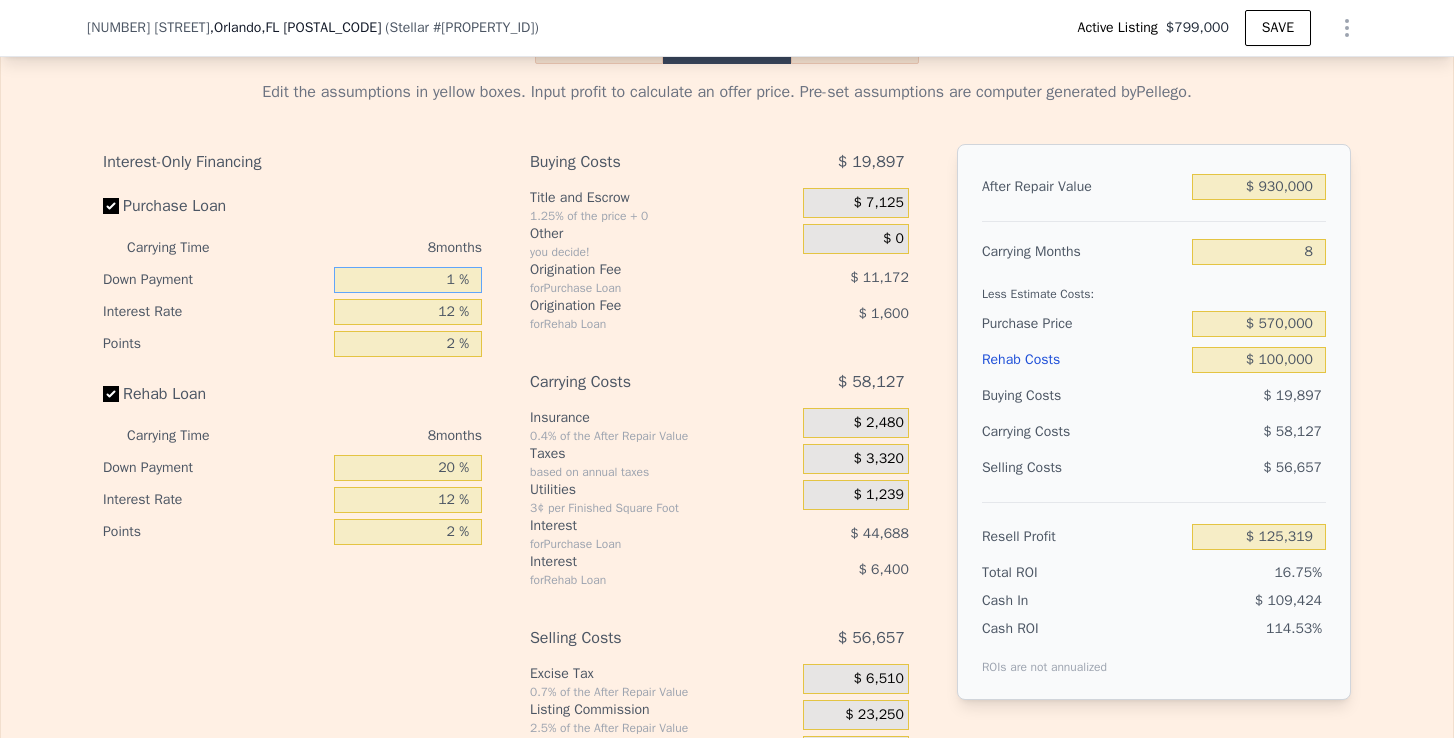 type on "$ 124,749" 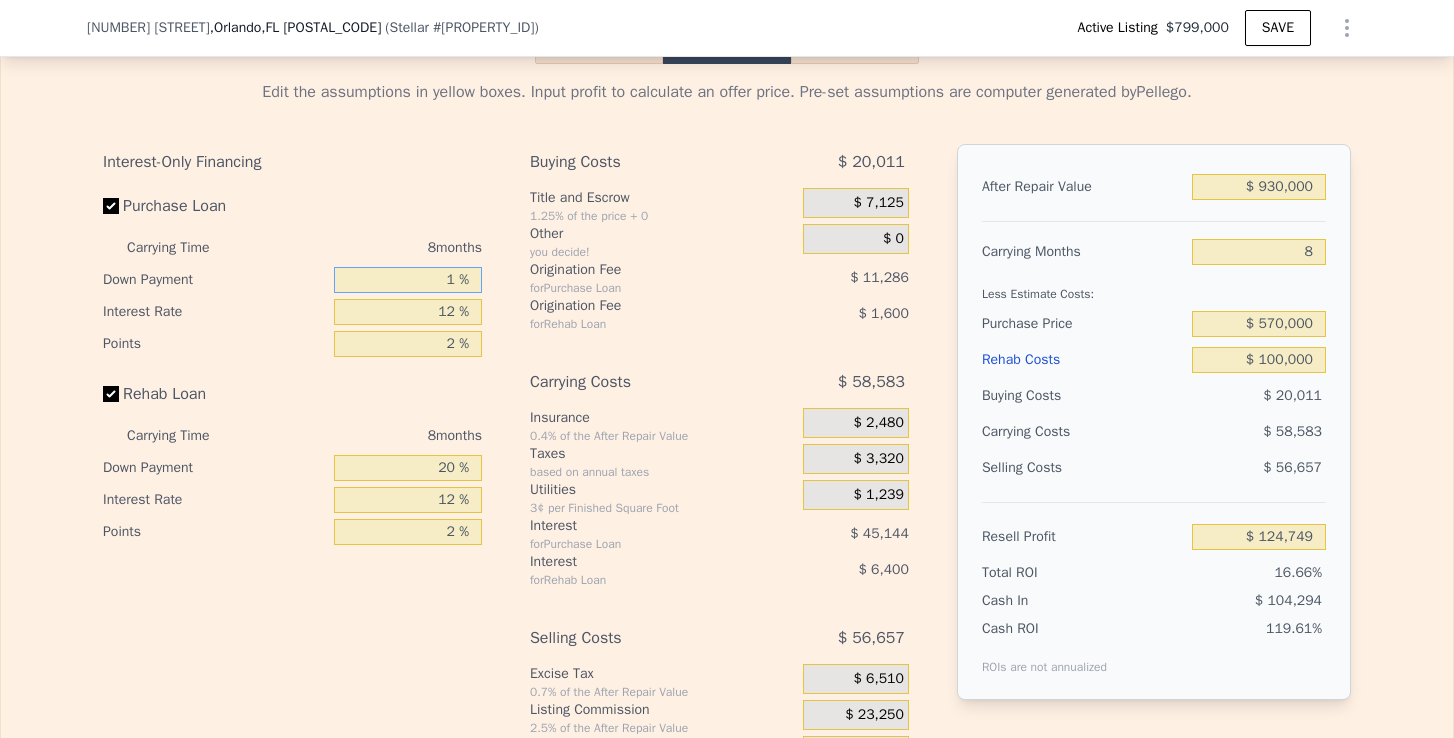 type on "15 %" 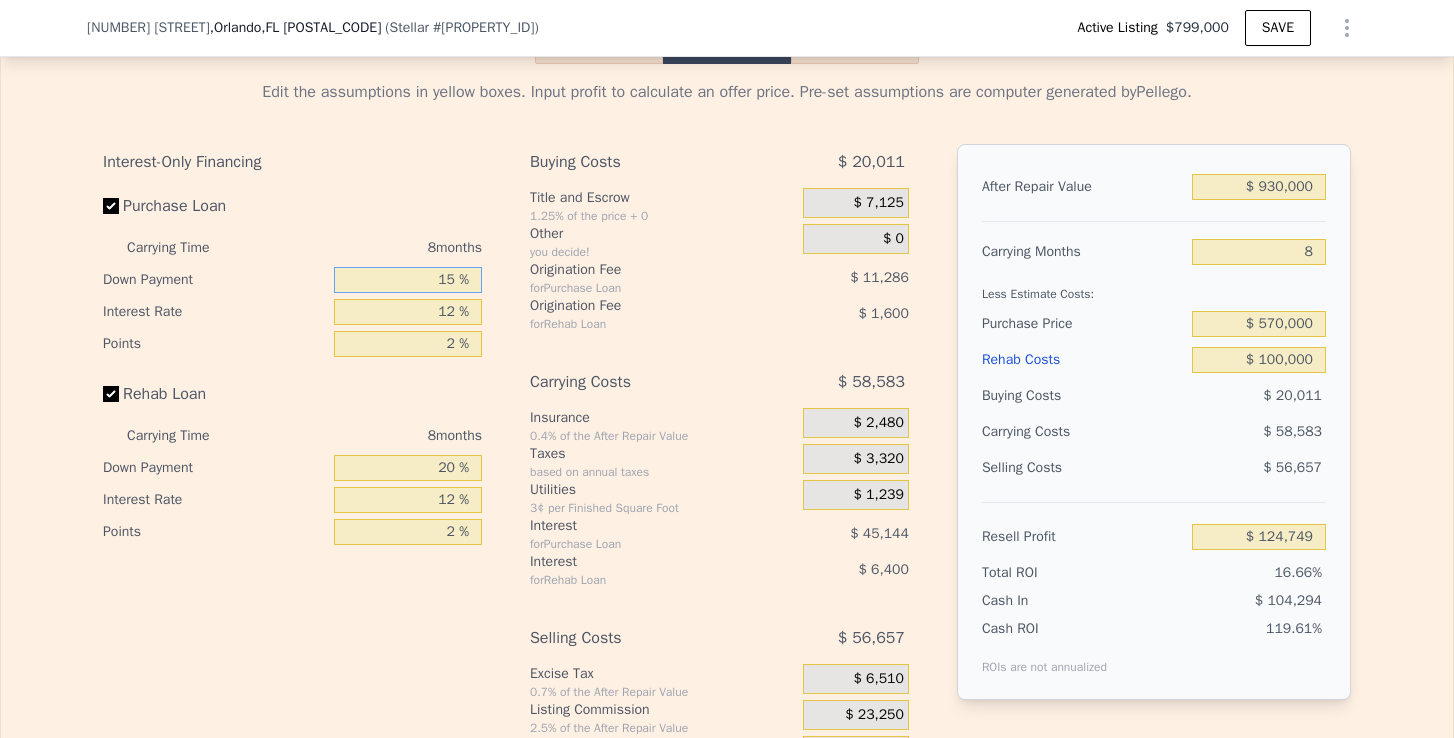 type on "$ 132,729" 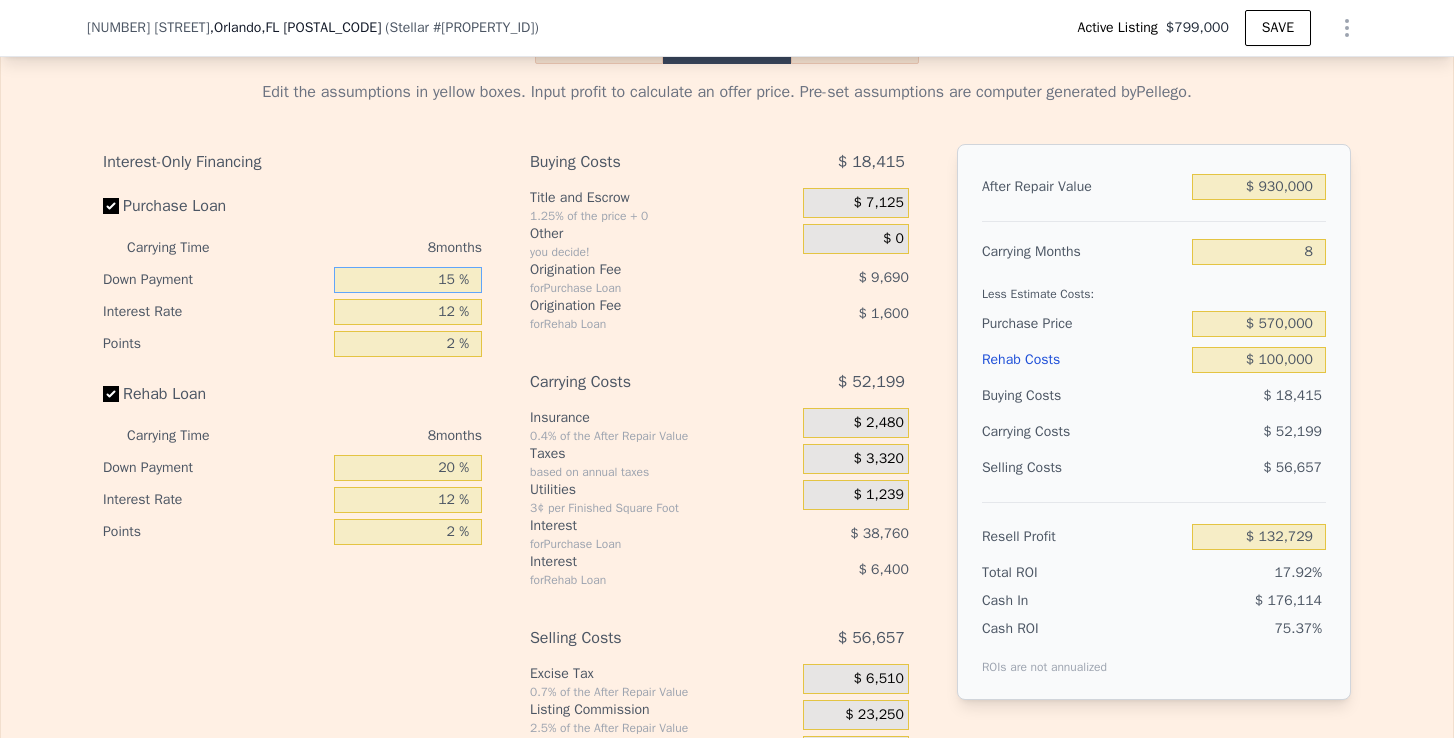 type on "15 %" 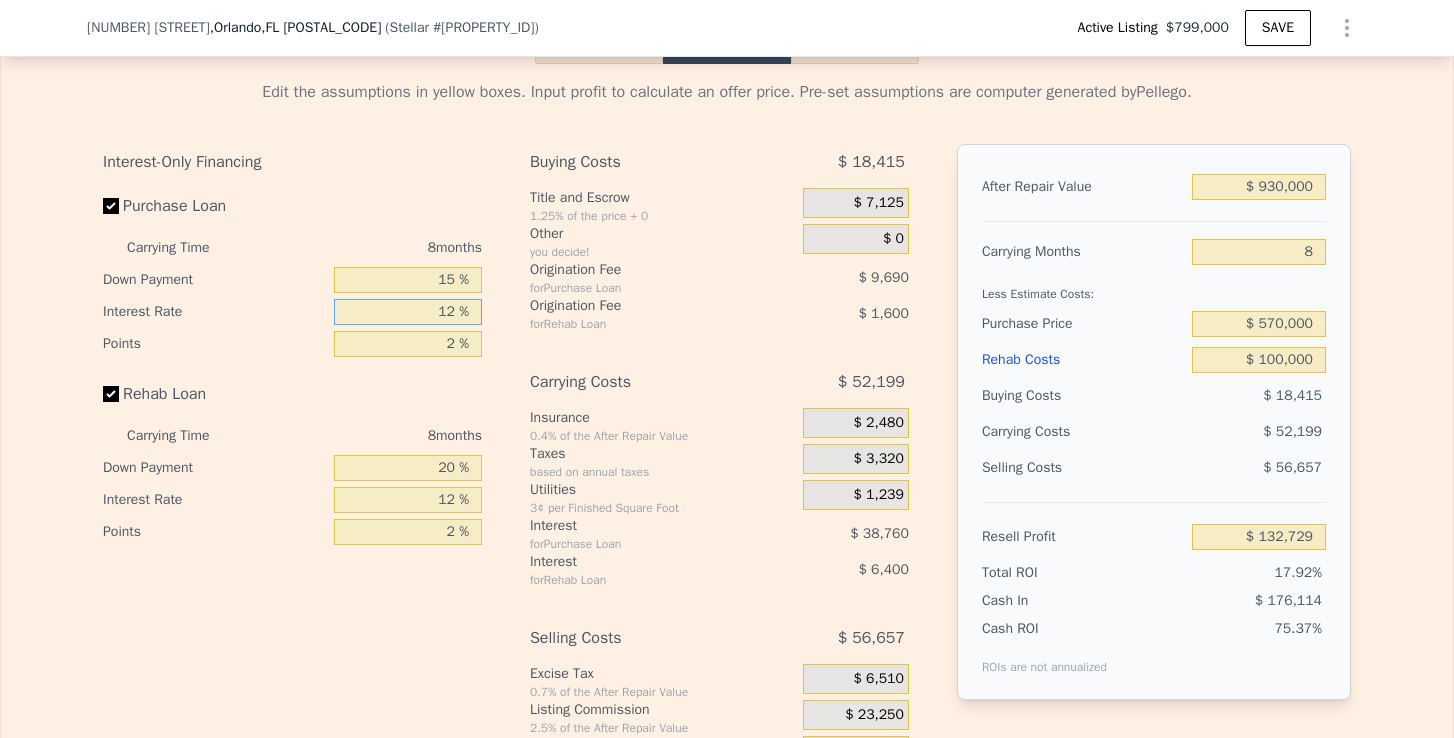 click on "12 %" at bounding box center [408, 312] 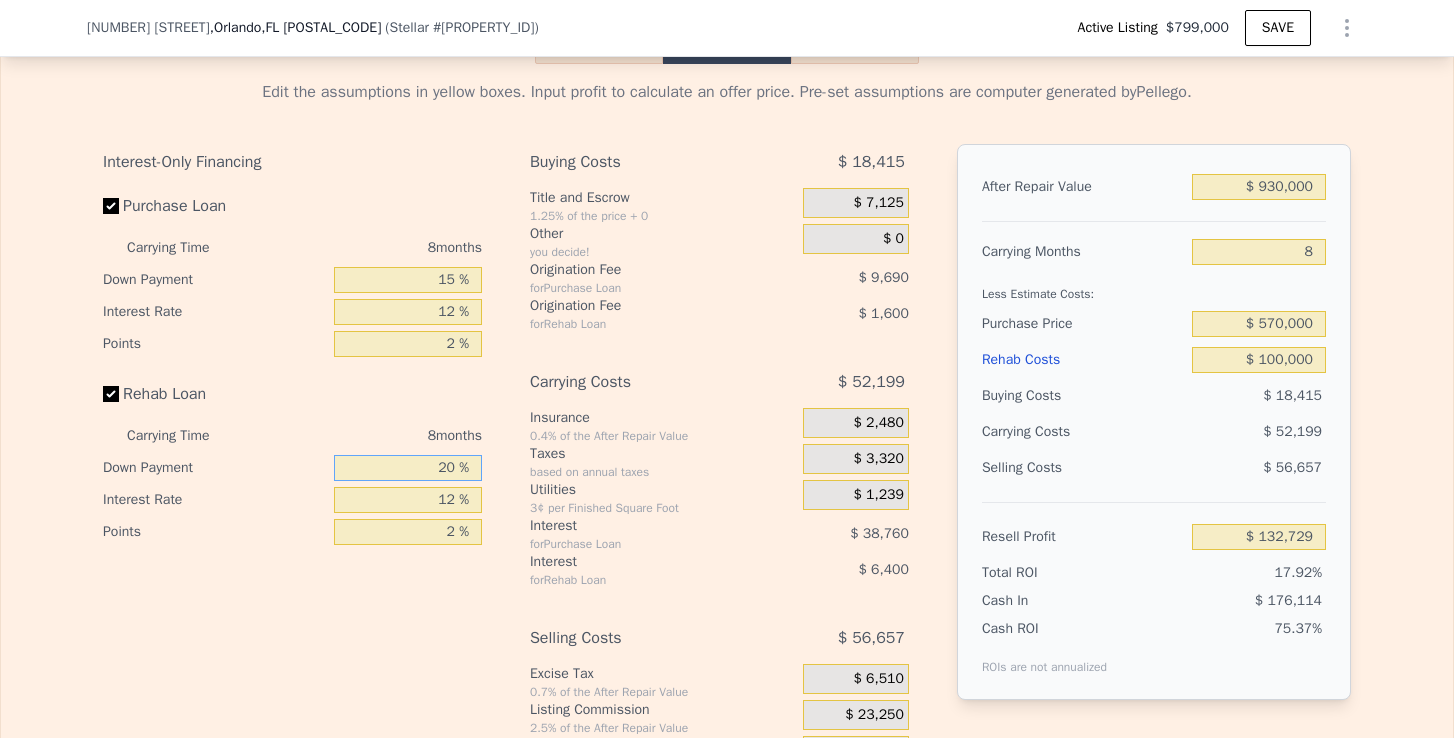 drag, startPoint x: 453, startPoint y: 474, endPoint x: 432, endPoint y: 474, distance: 21 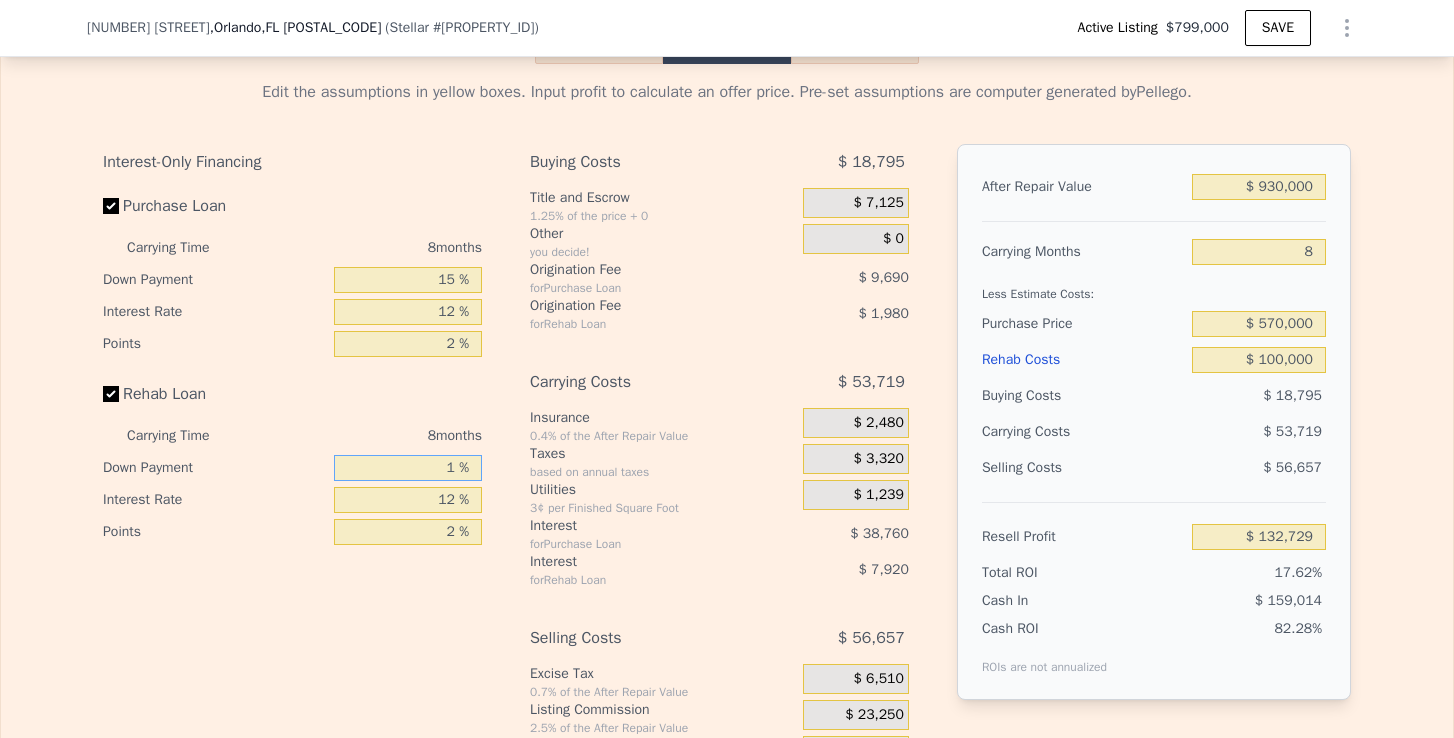 type on "$ 130,829" 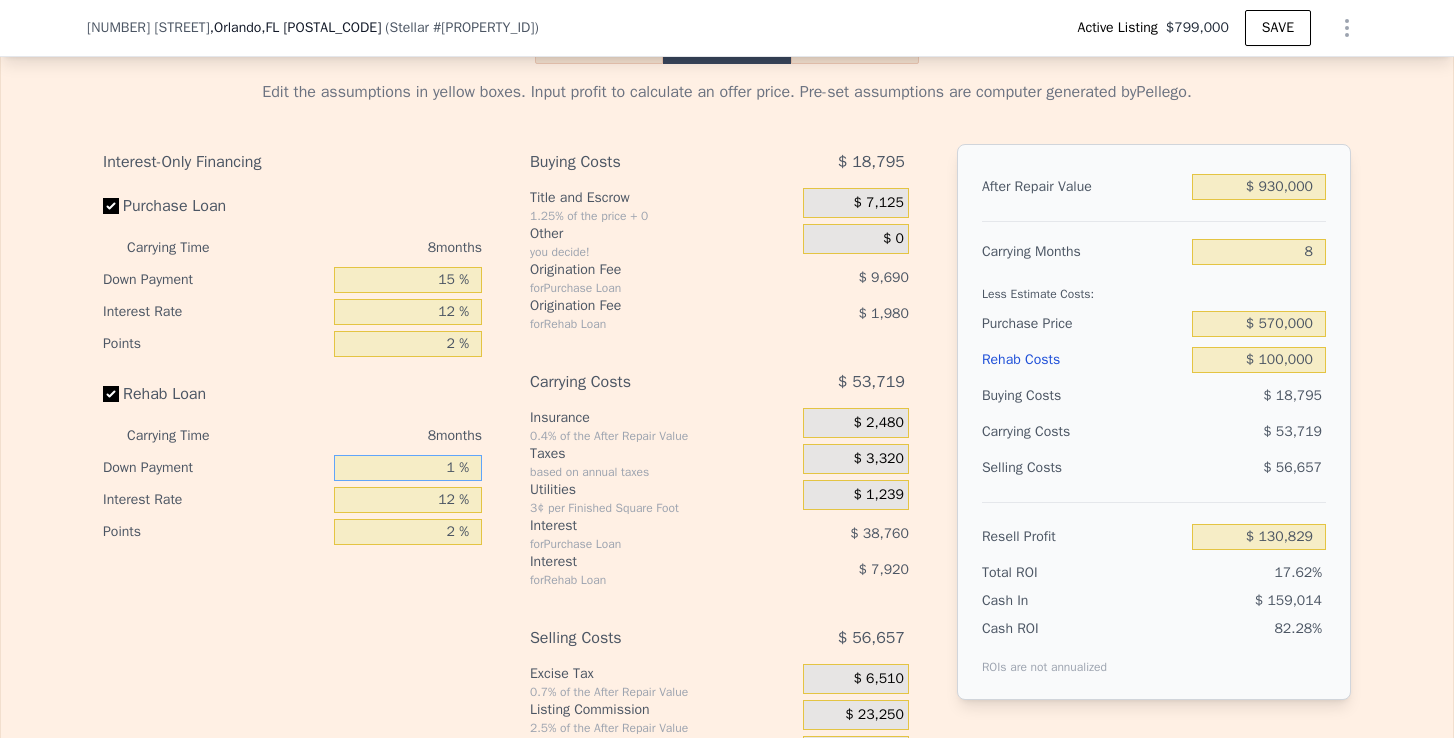 type on "15 %" 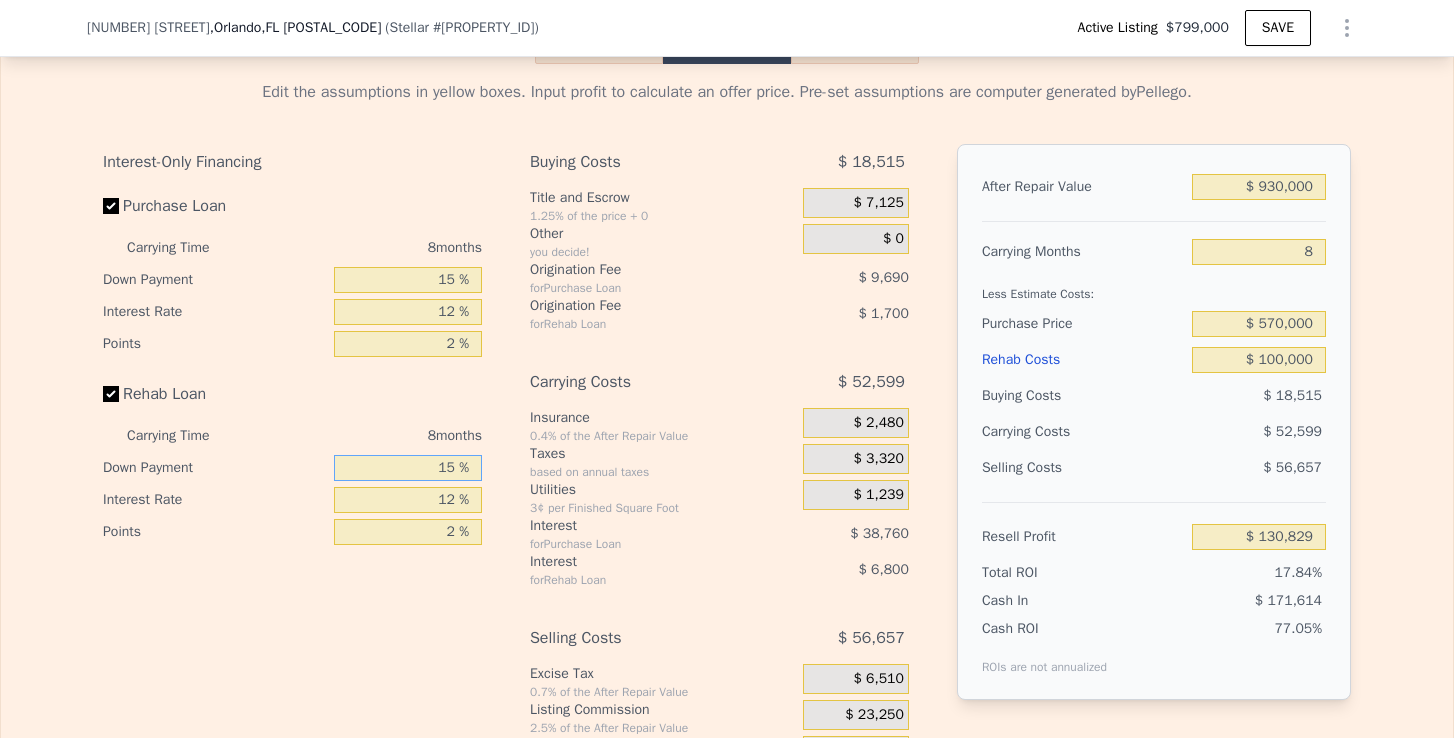 type on "$ 132,229" 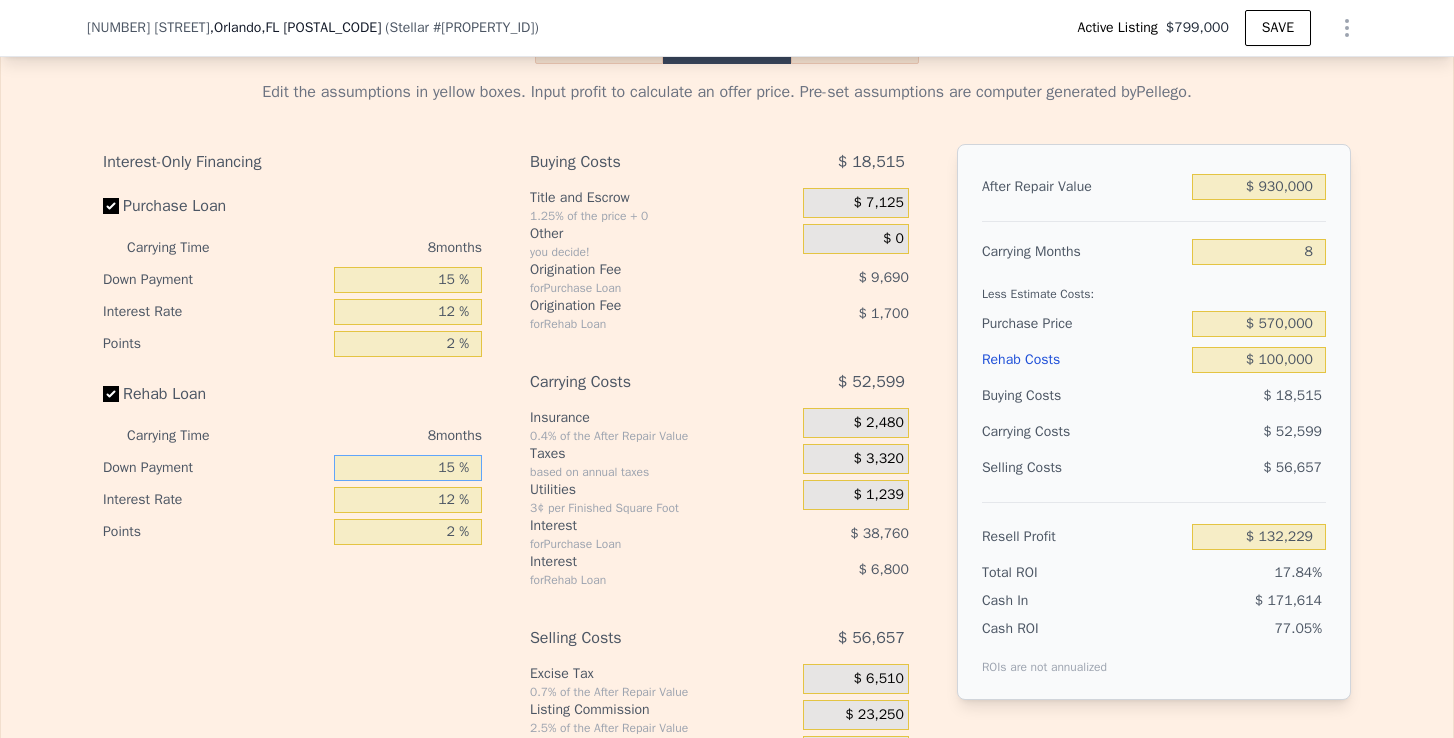 type on "15 %" 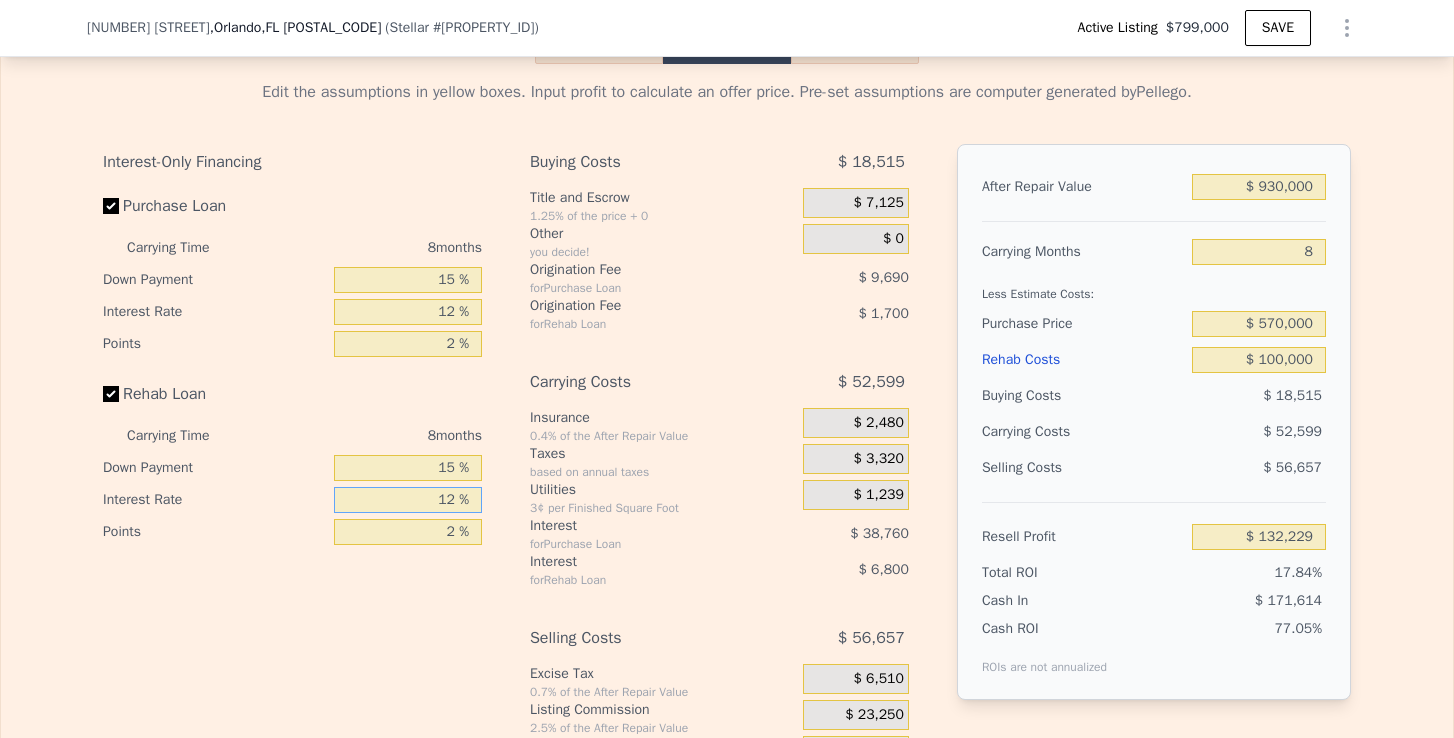 click on "12 %" at bounding box center [408, 500] 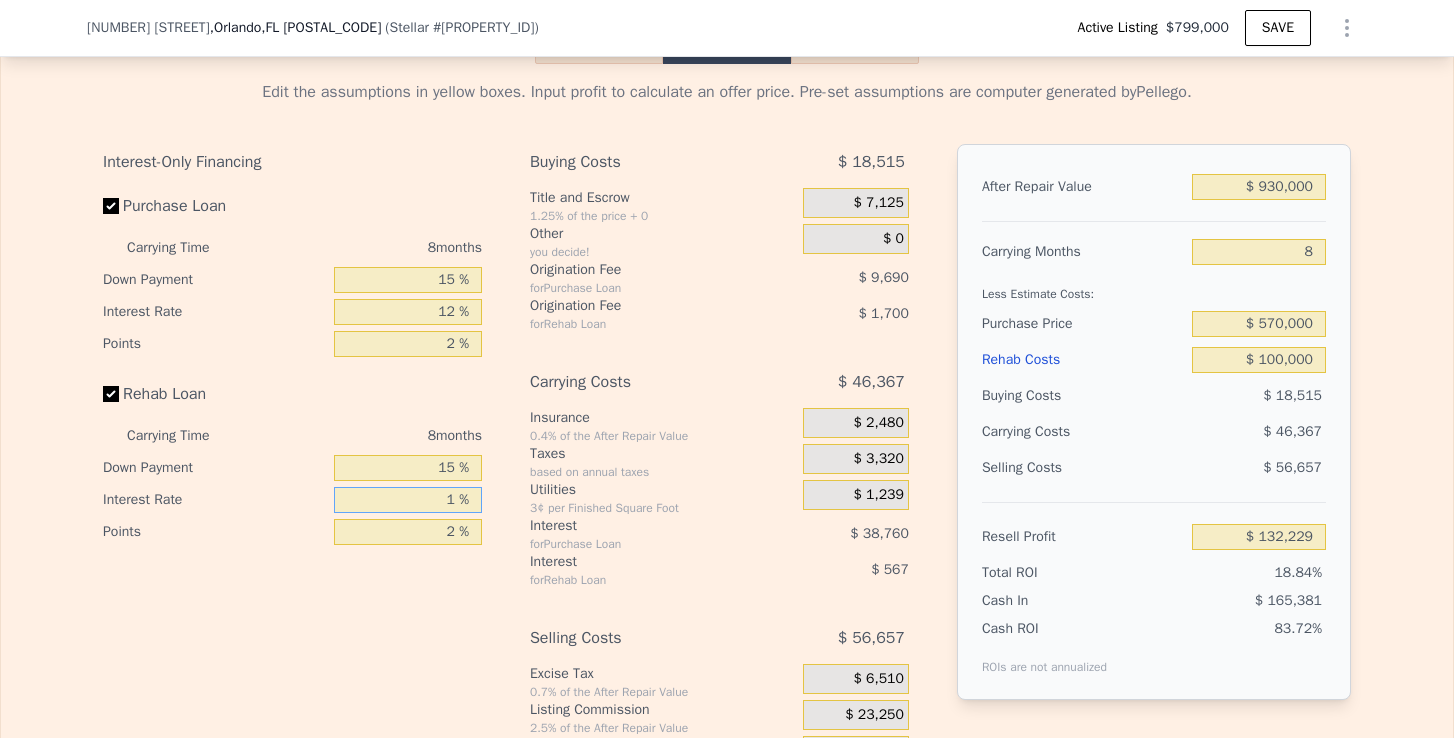 type on "$ 138,461" 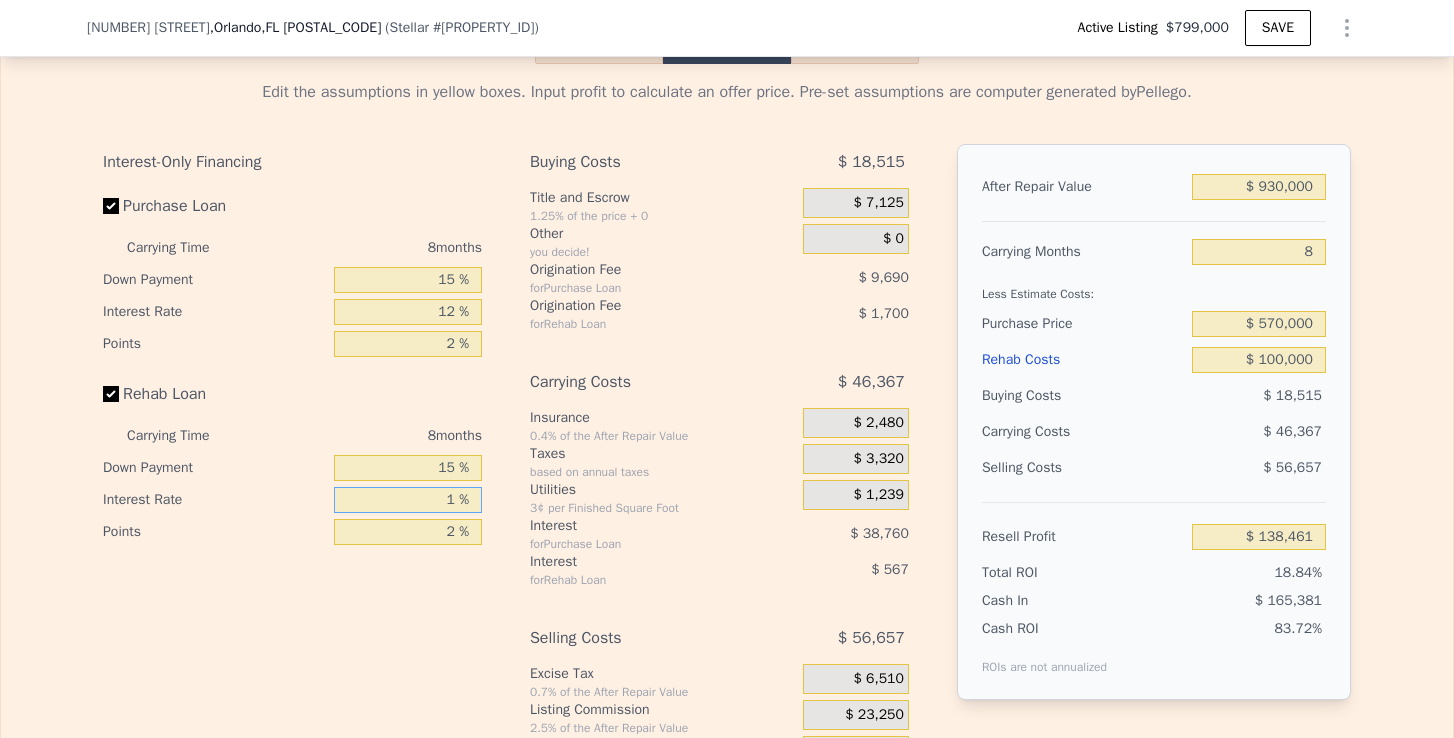 type on "10 %" 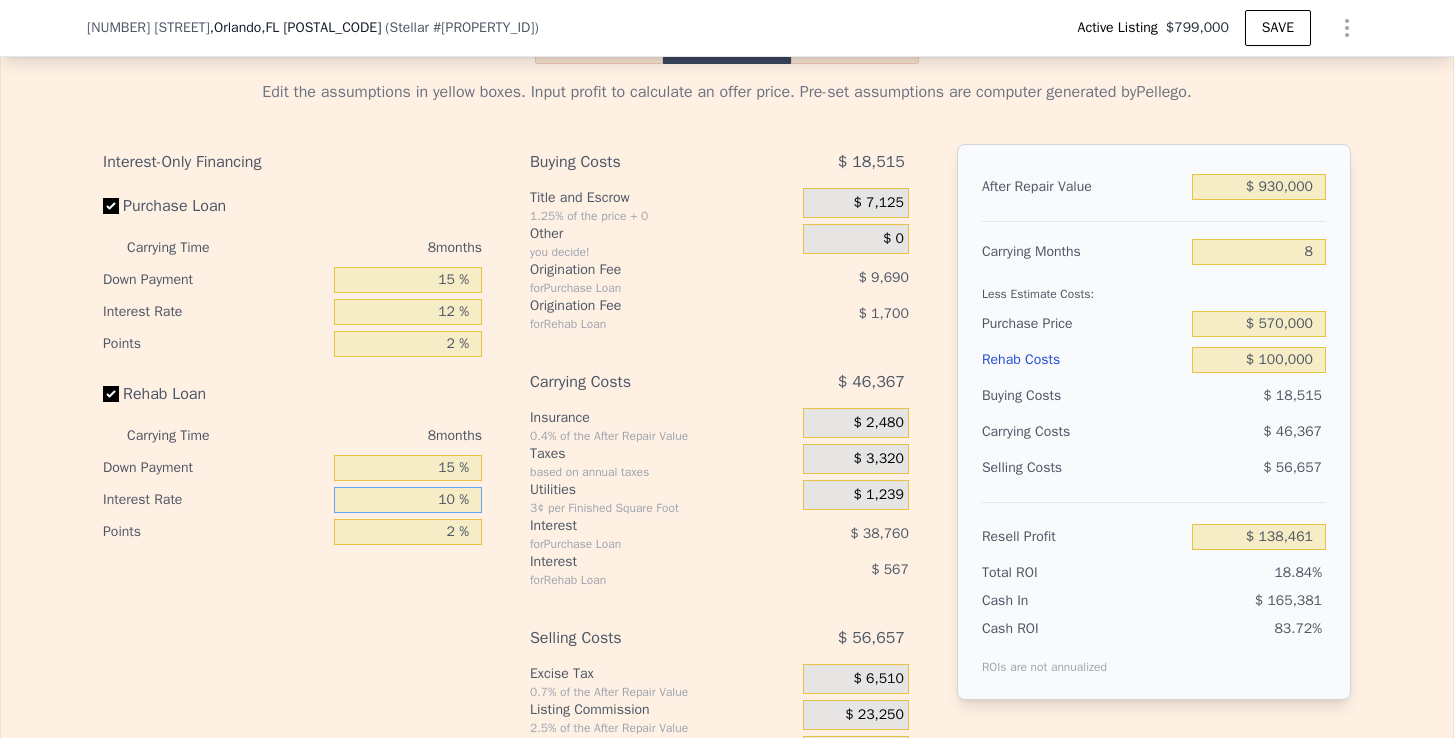 type on "$ 133,365" 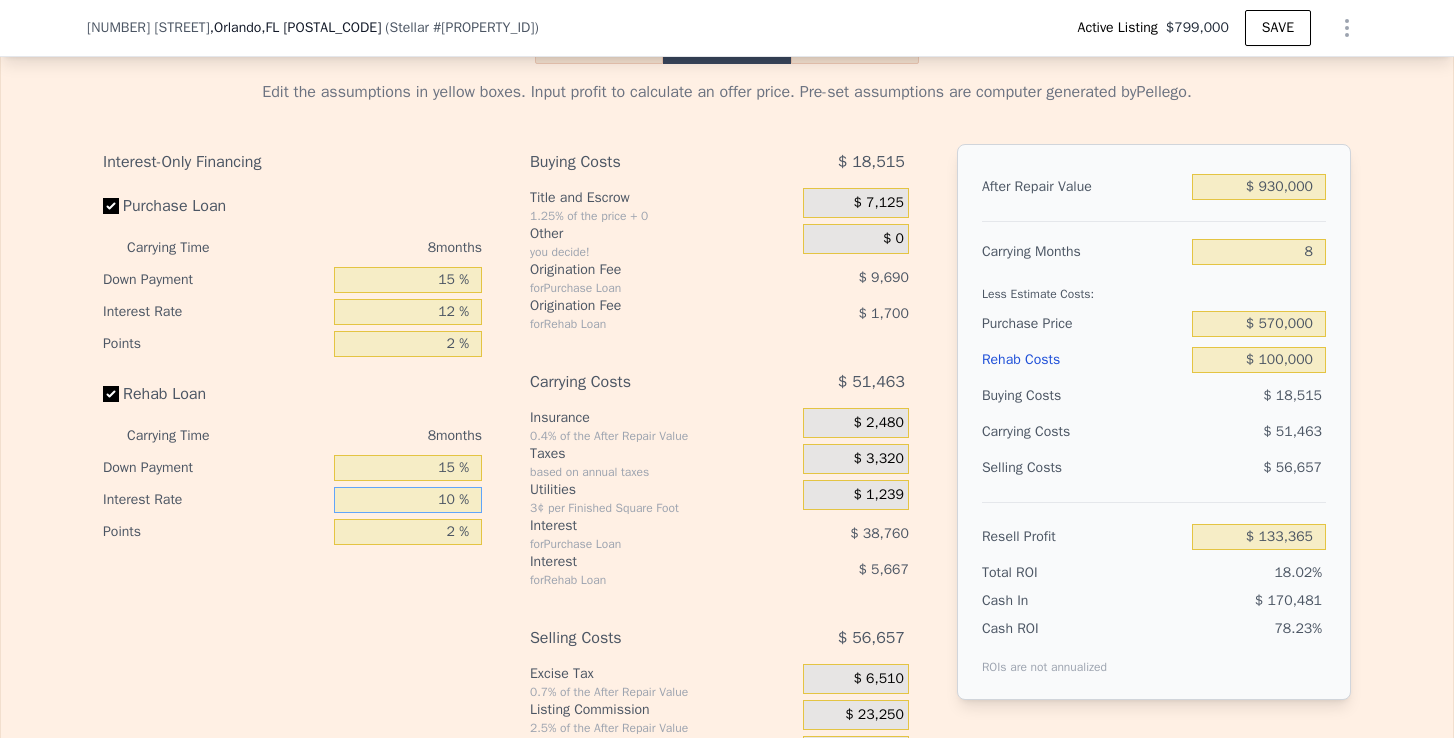 type on "10 %" 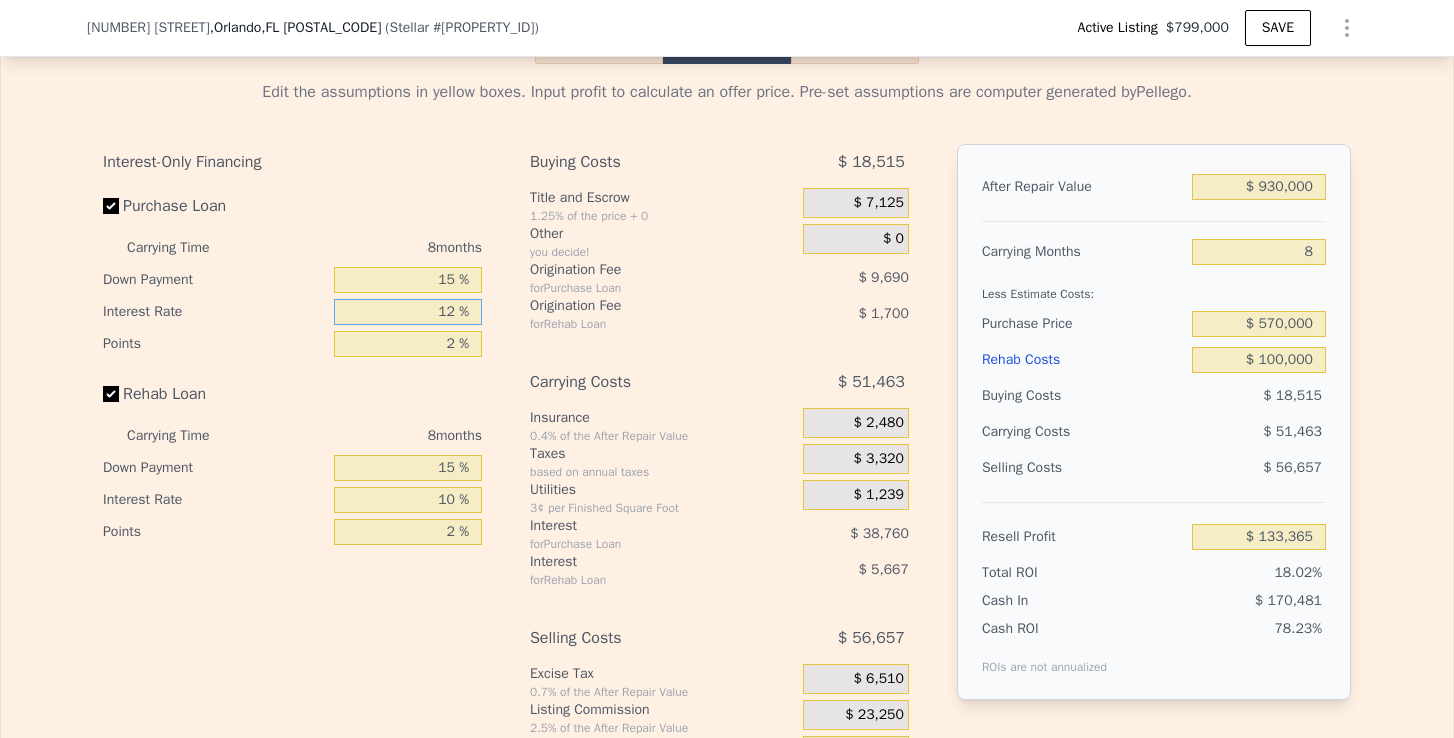 click on "12 %" at bounding box center [408, 312] 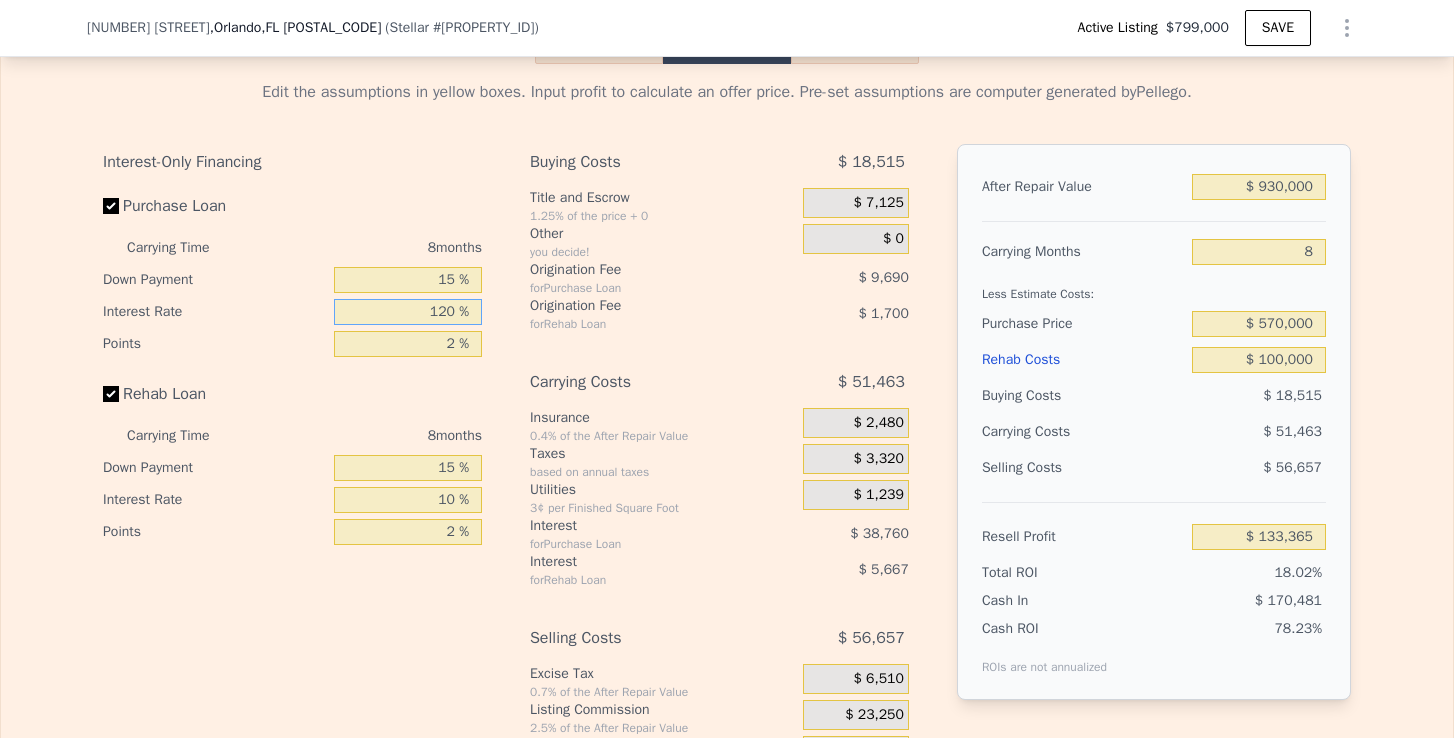 type on "-$ 215,475" 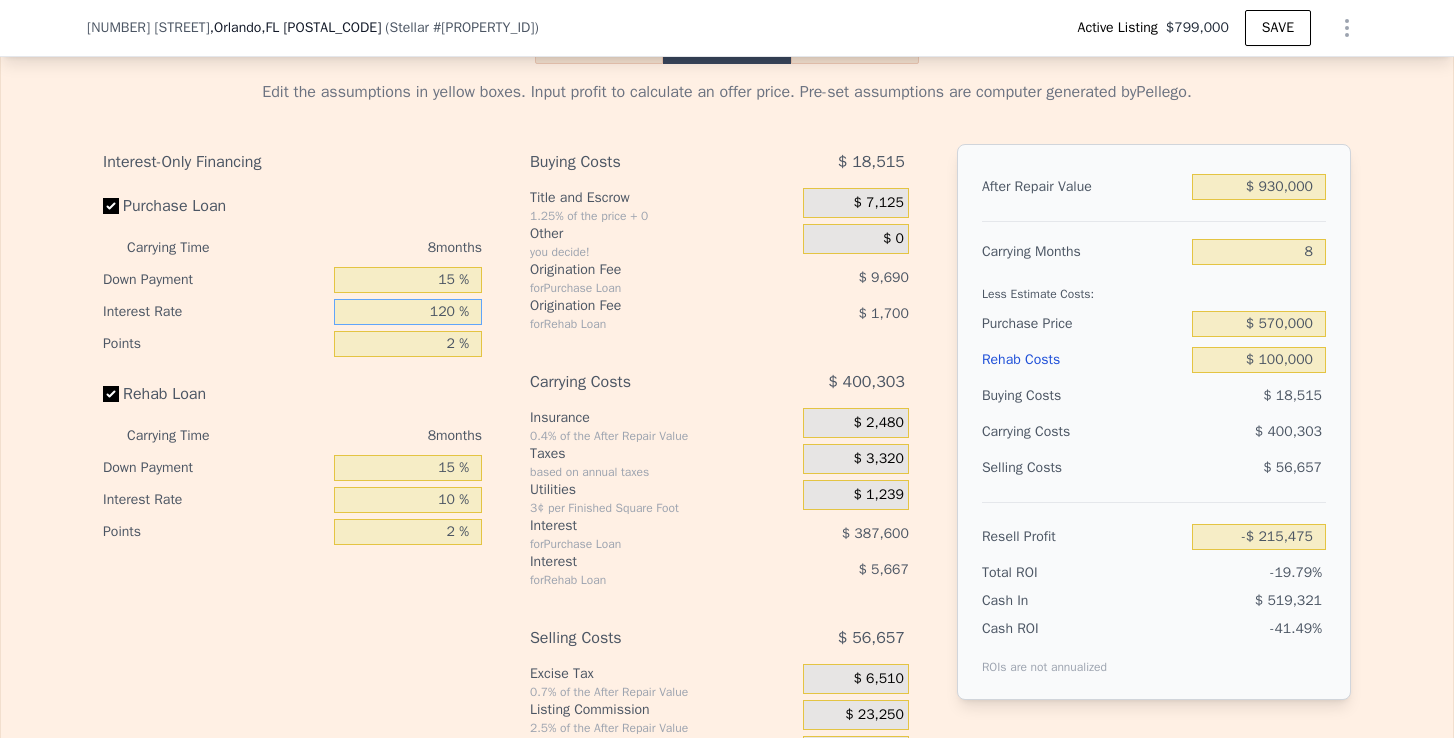 type on "10 %" 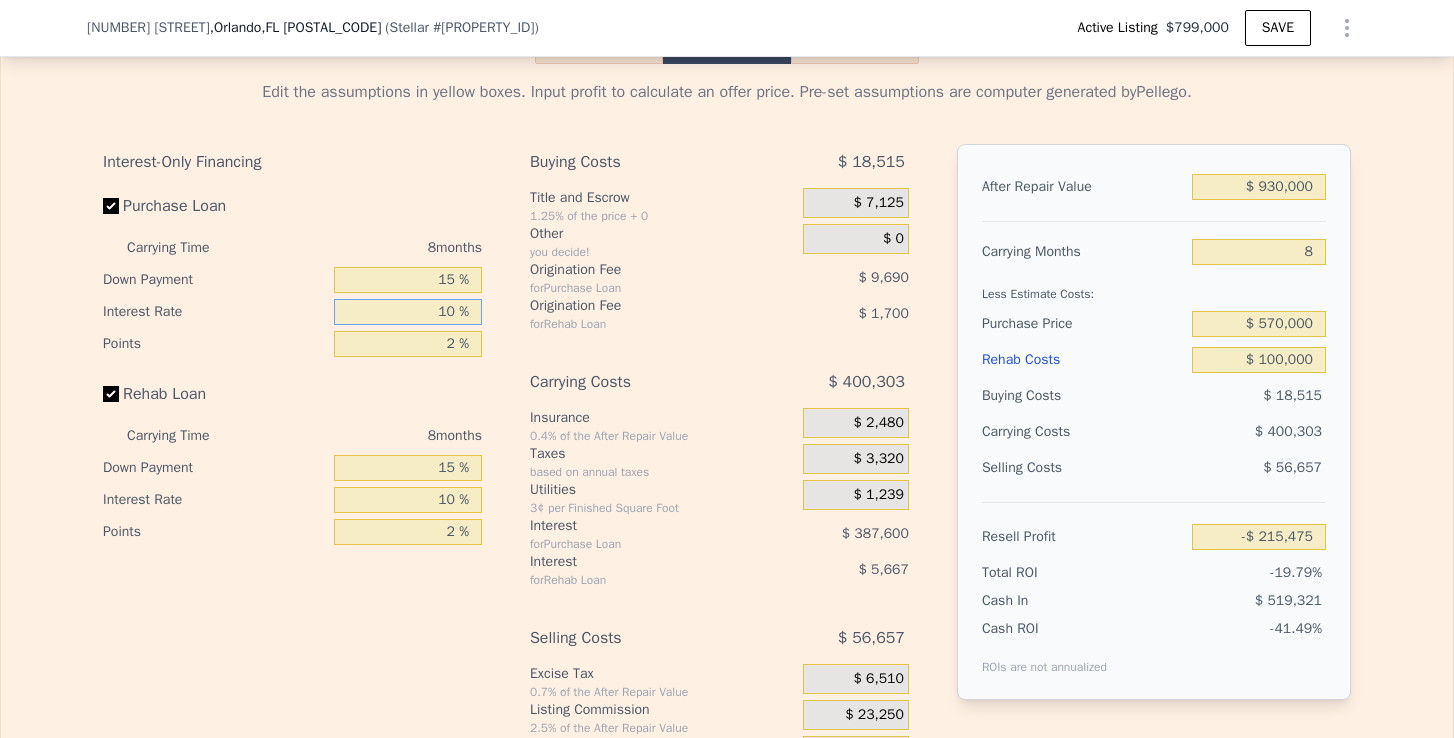 type on "$ 139,821" 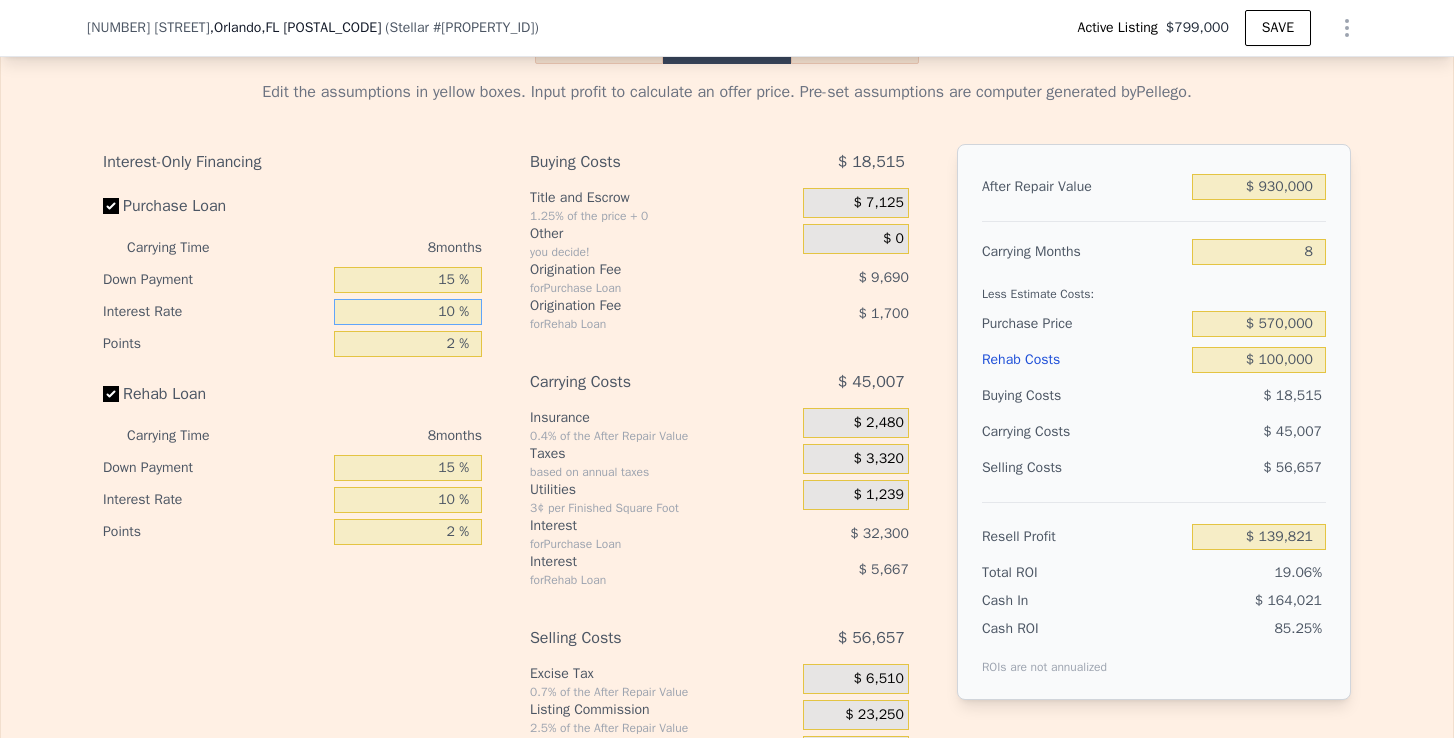 type on "10 %" 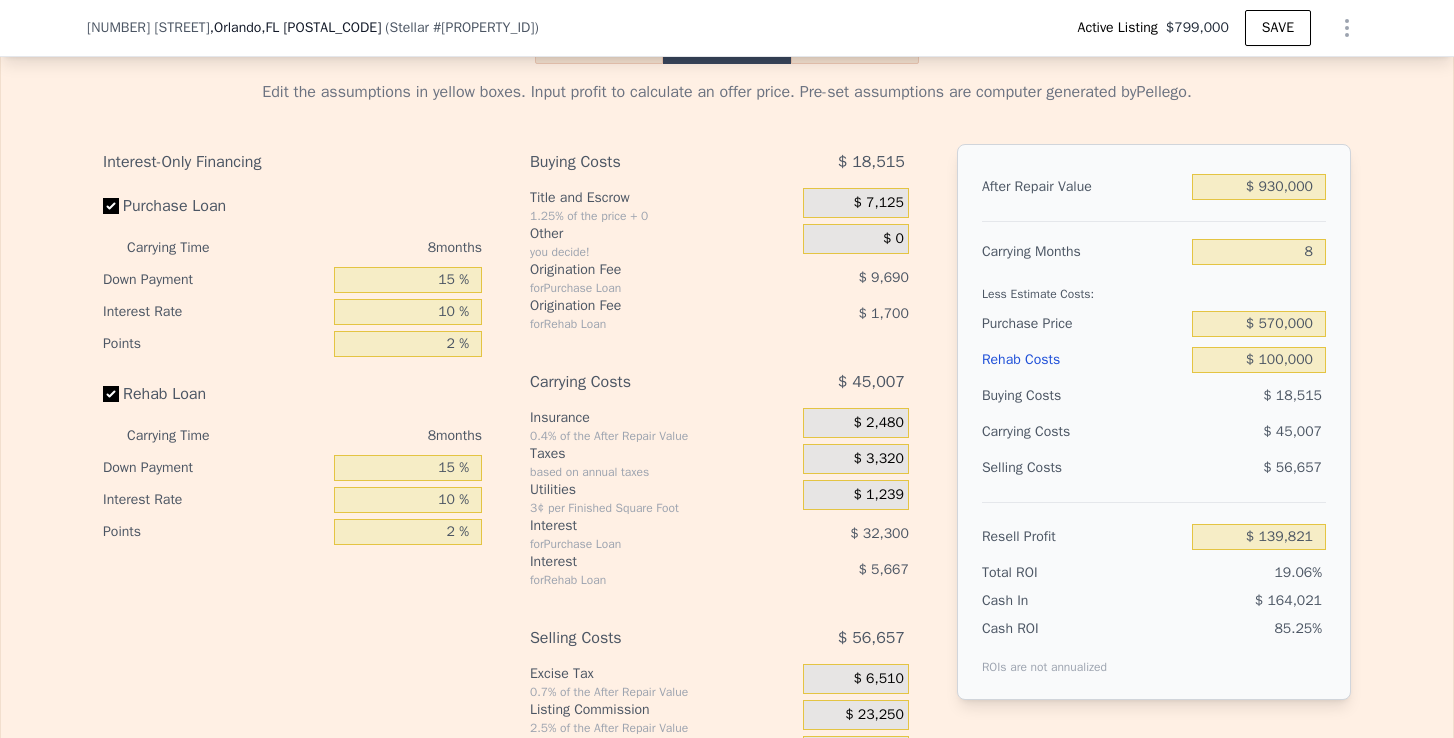 click on "Interest-Only Financing Purchase Loan Carrying Time 8  months Down Payment 15 % Interest Rate 10 % Points 2 % Rehab Loan Carrying Time 8  months Down Payment 15 % Interest Rate 10 % Points 2 % Buying Costs $ 18,515 Title and Escrow 1.25% of the price + 0 $ 7,125 Other you decide! $ 0 Origination Fee for  Purchase Loan $ 9,690 Origination Fee for  Rehab Loan $ 1,700 Carrying Costs $ 45,007 Insurance 0.4% of the After Repair Value $ 2,480 Taxes based on annual taxes $ 3,320 Utilities 3¢ per Finished Square Foot $ 1,239 Interest for  Purchase Loan $ 32,300 Interest for  Rehab Loan $ 5,667 Selling Costs $ 56,657 Excise Tax 0.7% of the After Repair Value $ 6,510 Listing Commission 2.5% of the After Repair Value $ 23,250 Selling Commission 2.5% of the After Repair Value $ 23,250 Title and Escrow 0.33% of the After Repair Value $ 3,647 After Repair Value $ 930,000 Carrying Months 8 Less Estimate Costs: Purchase Price $ 570,000 Rehab Costs $ 100,000 Buying Costs $ 18,515 Carrying Costs $ 45,007 Selling Costs 19.06%" at bounding box center [727, 476] 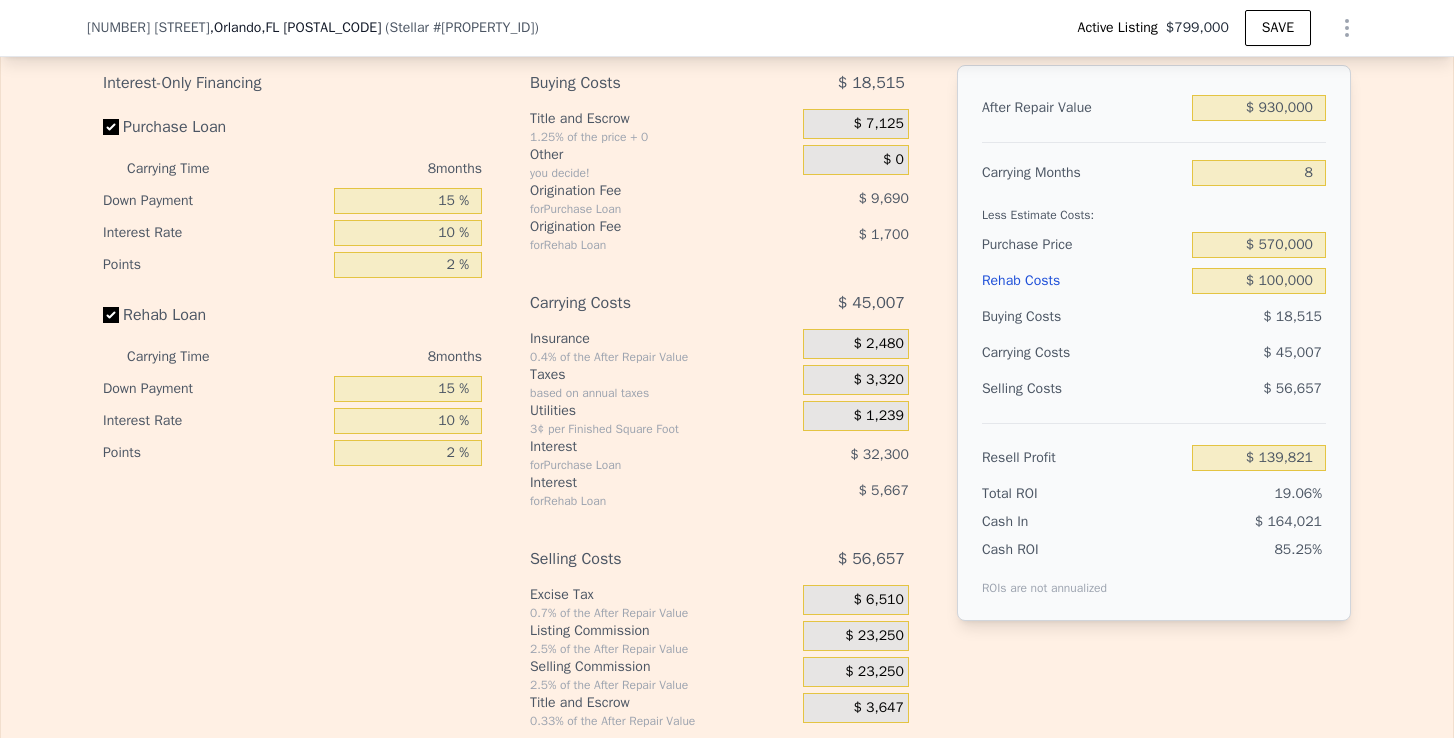 scroll, scrollTop: 3418, scrollLeft: 0, axis: vertical 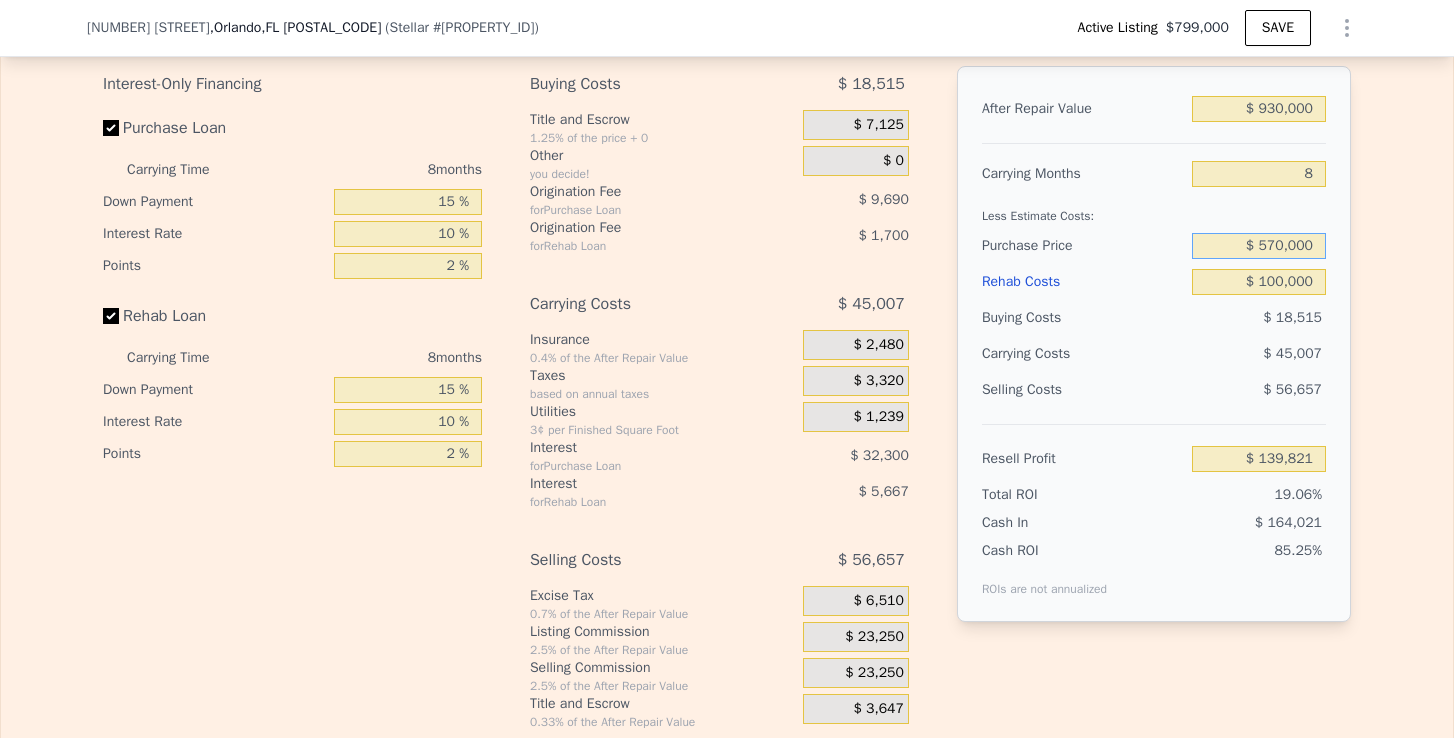 click on "$ 570,000" at bounding box center [1259, 246] 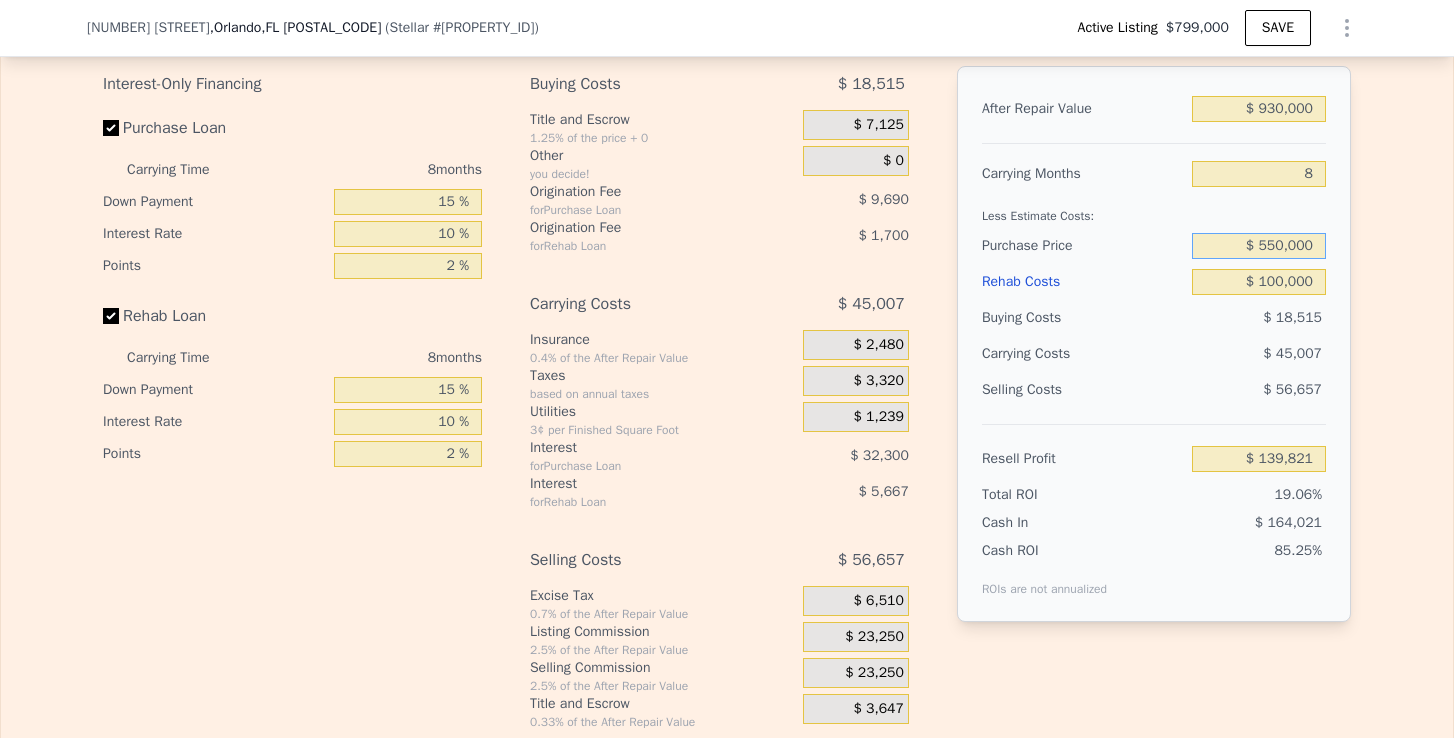 type on "$ 550,000" 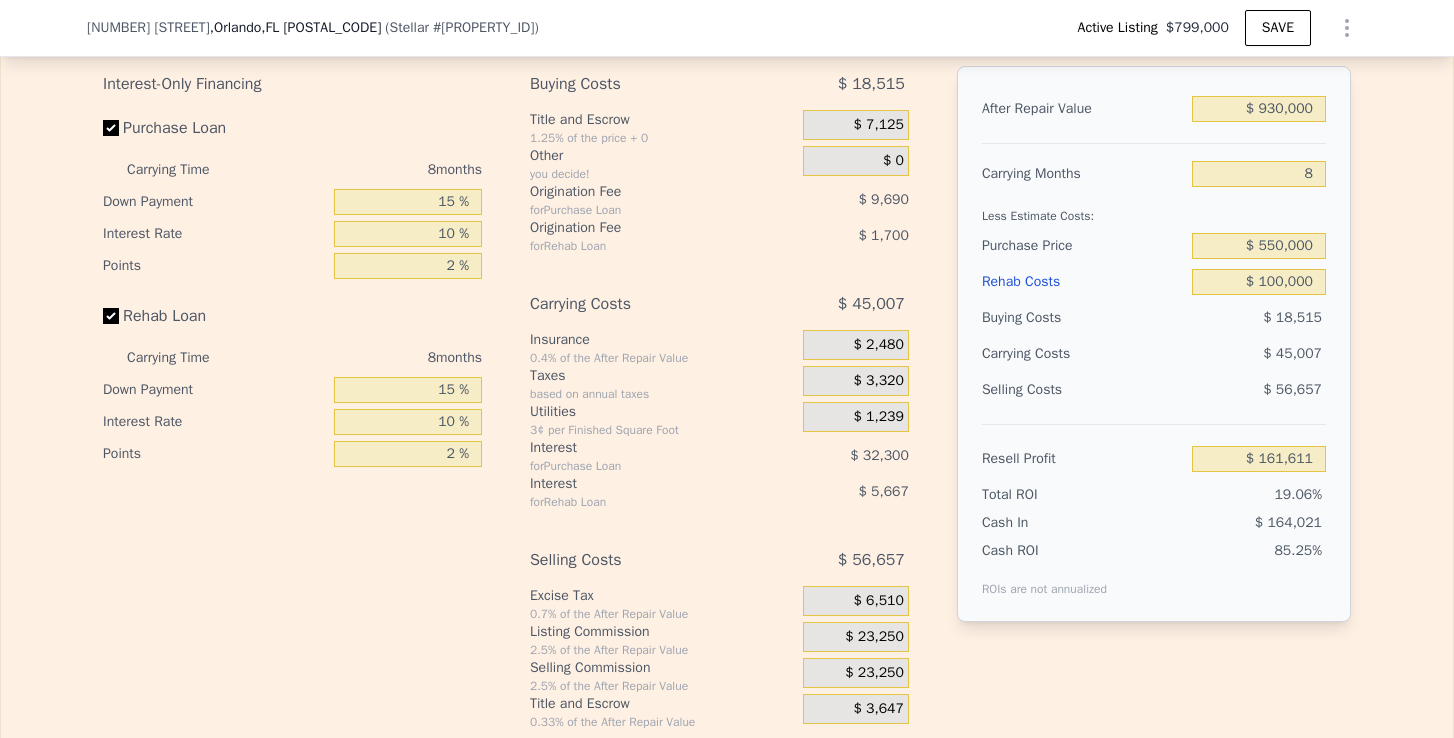 type on "$ 161,547" 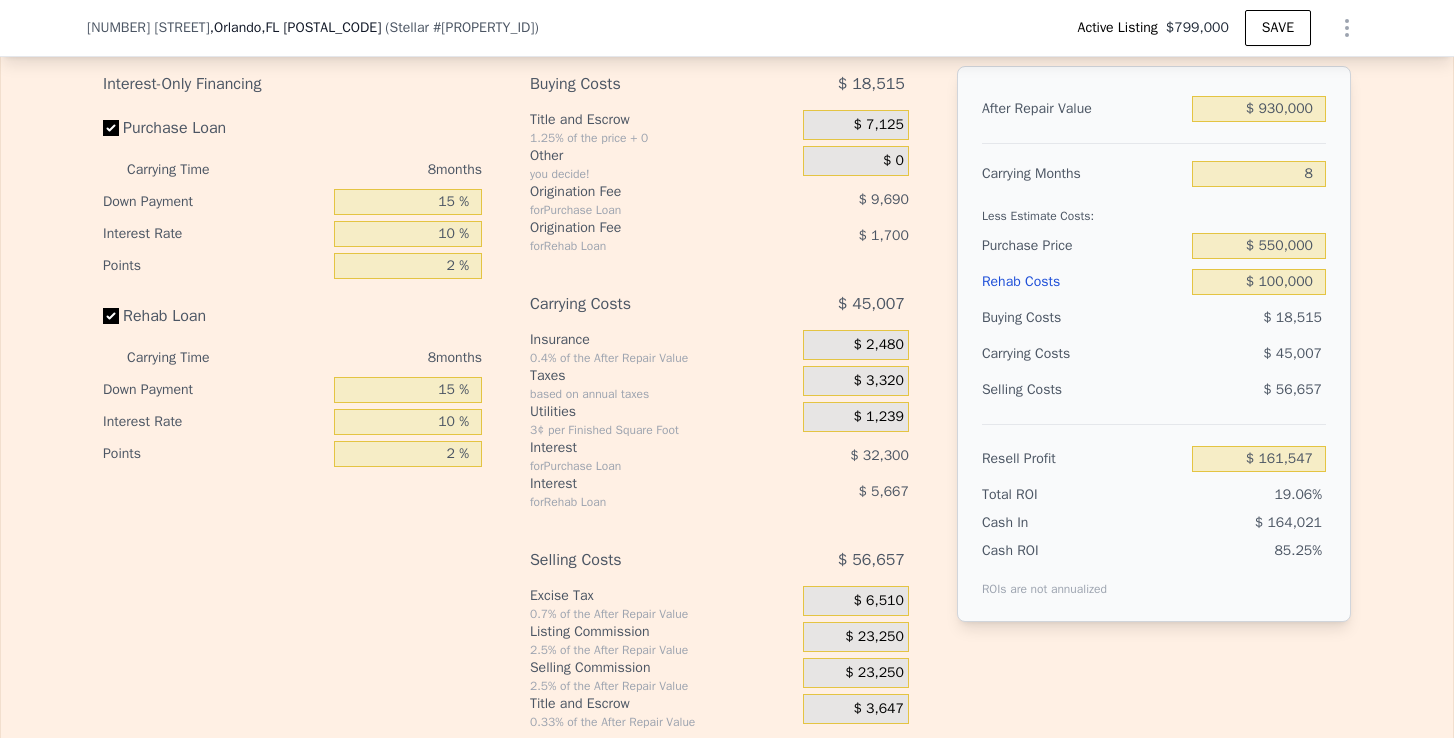 click on "$ 18,515" at bounding box center [1259, 318] 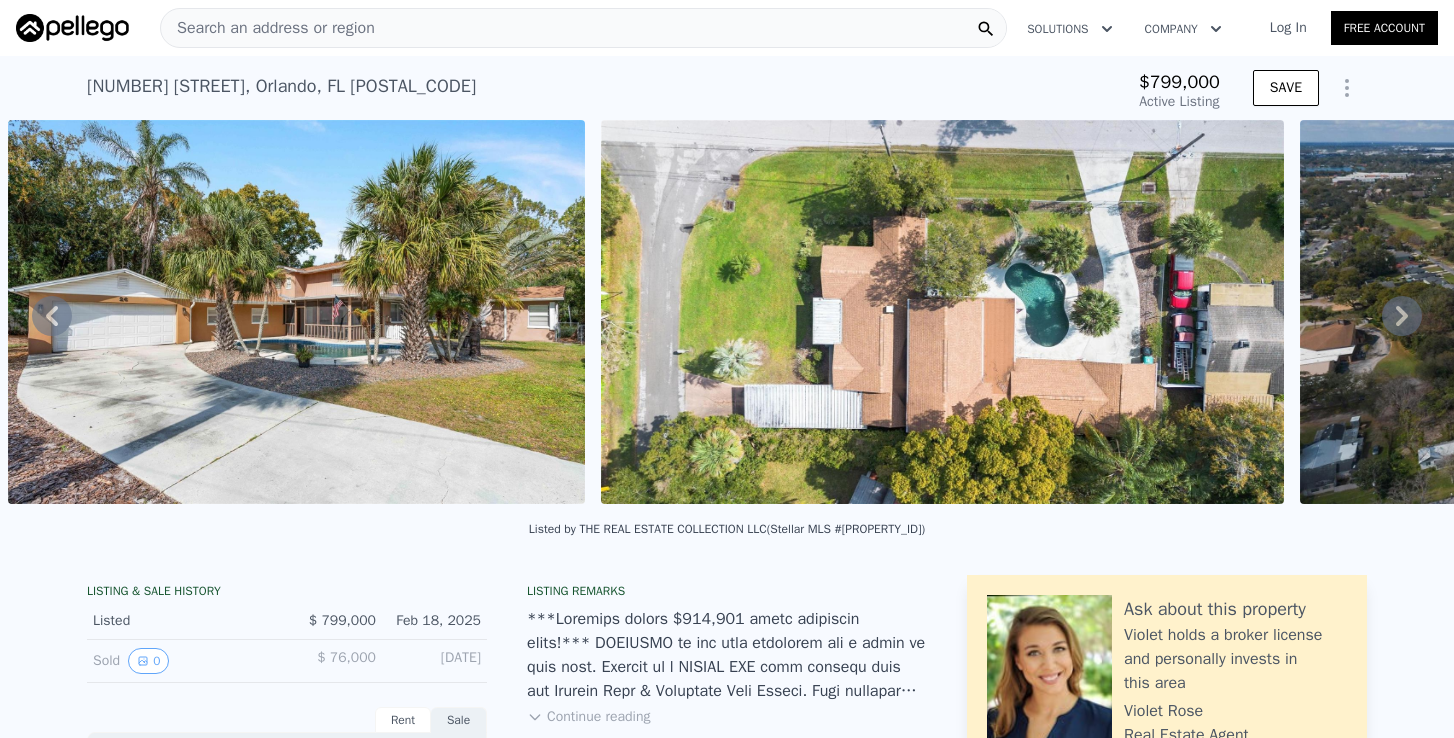 scroll, scrollTop: 0, scrollLeft: 0, axis: both 